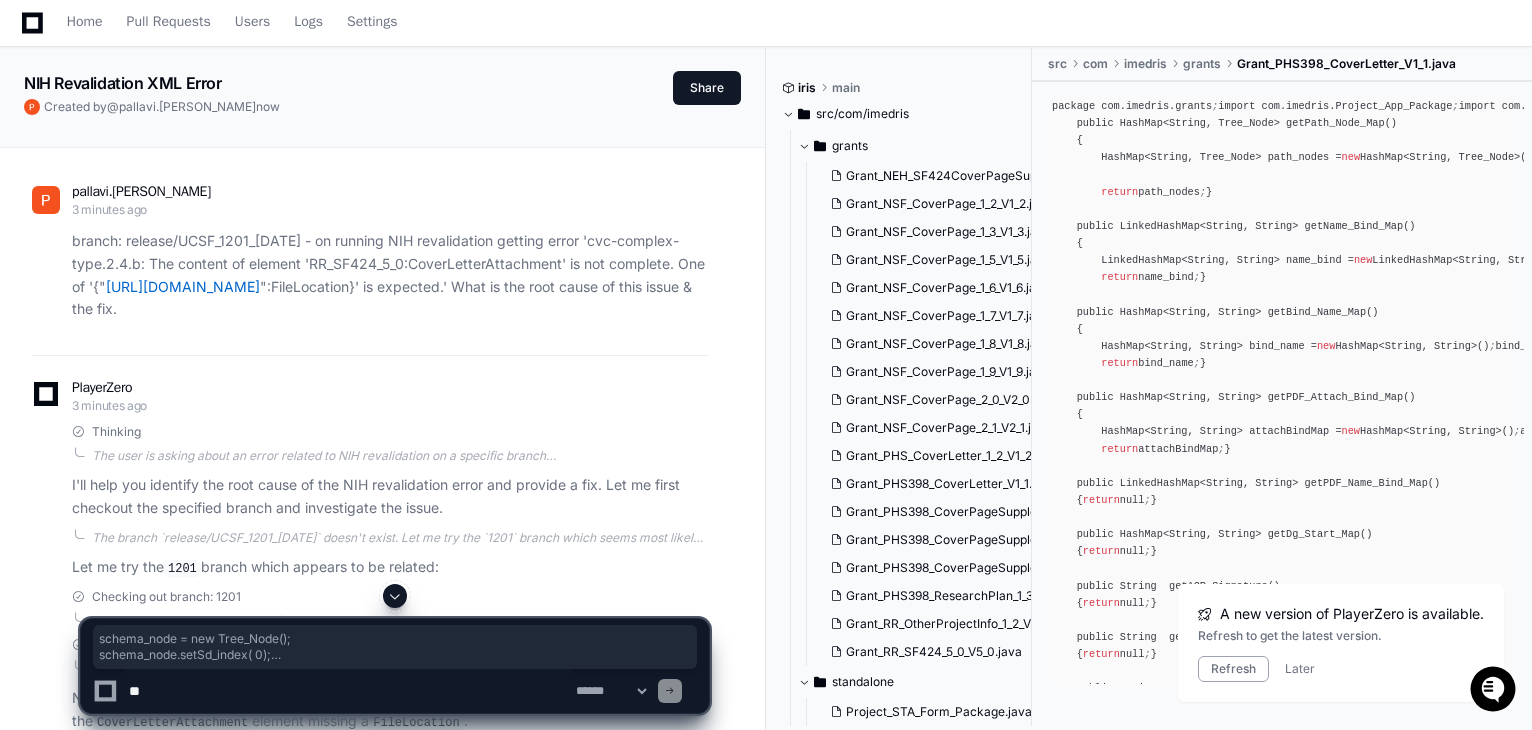 scroll, scrollTop: 0, scrollLeft: 0, axis: both 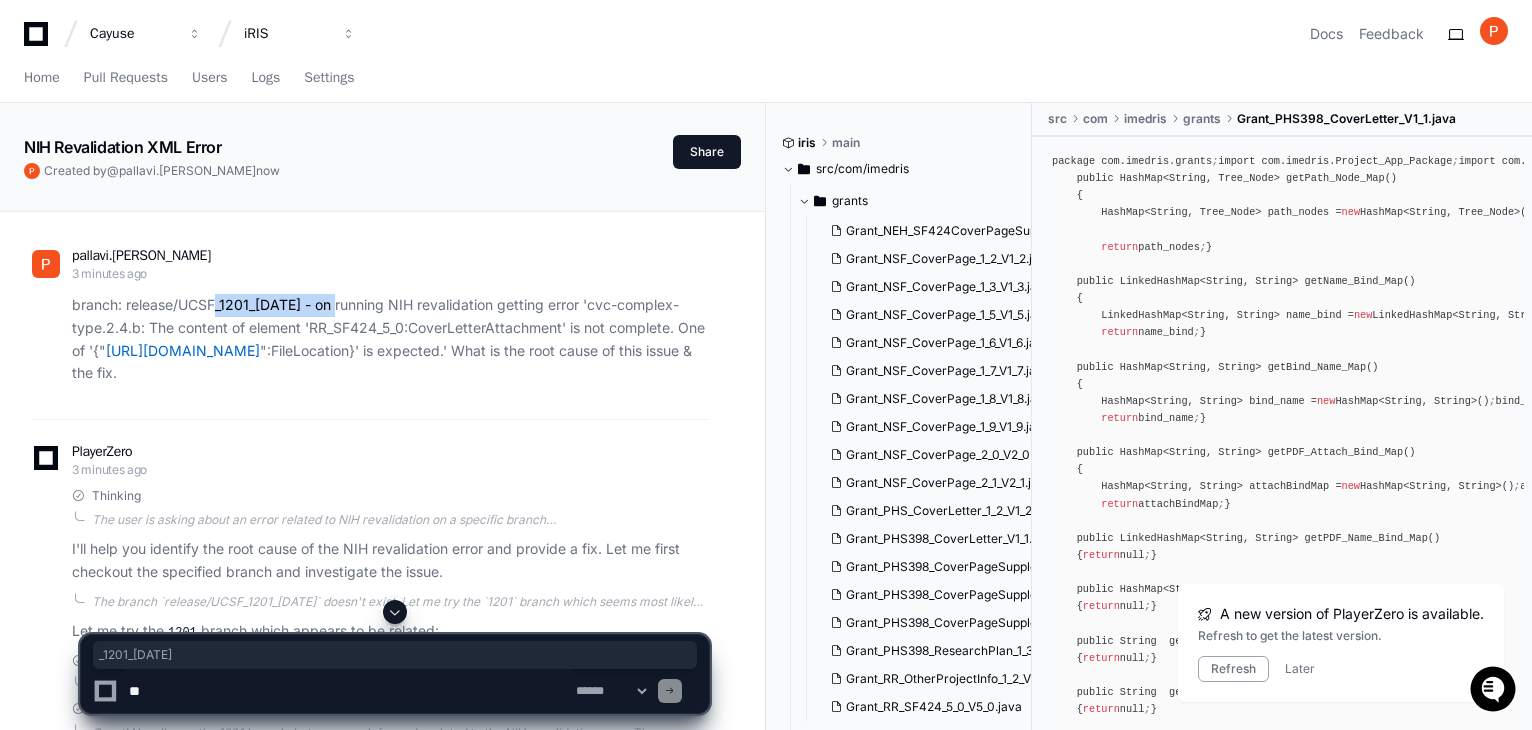 drag, startPoint x: 348, startPoint y: 300, endPoint x: 215, endPoint y: 302, distance: 133.01503 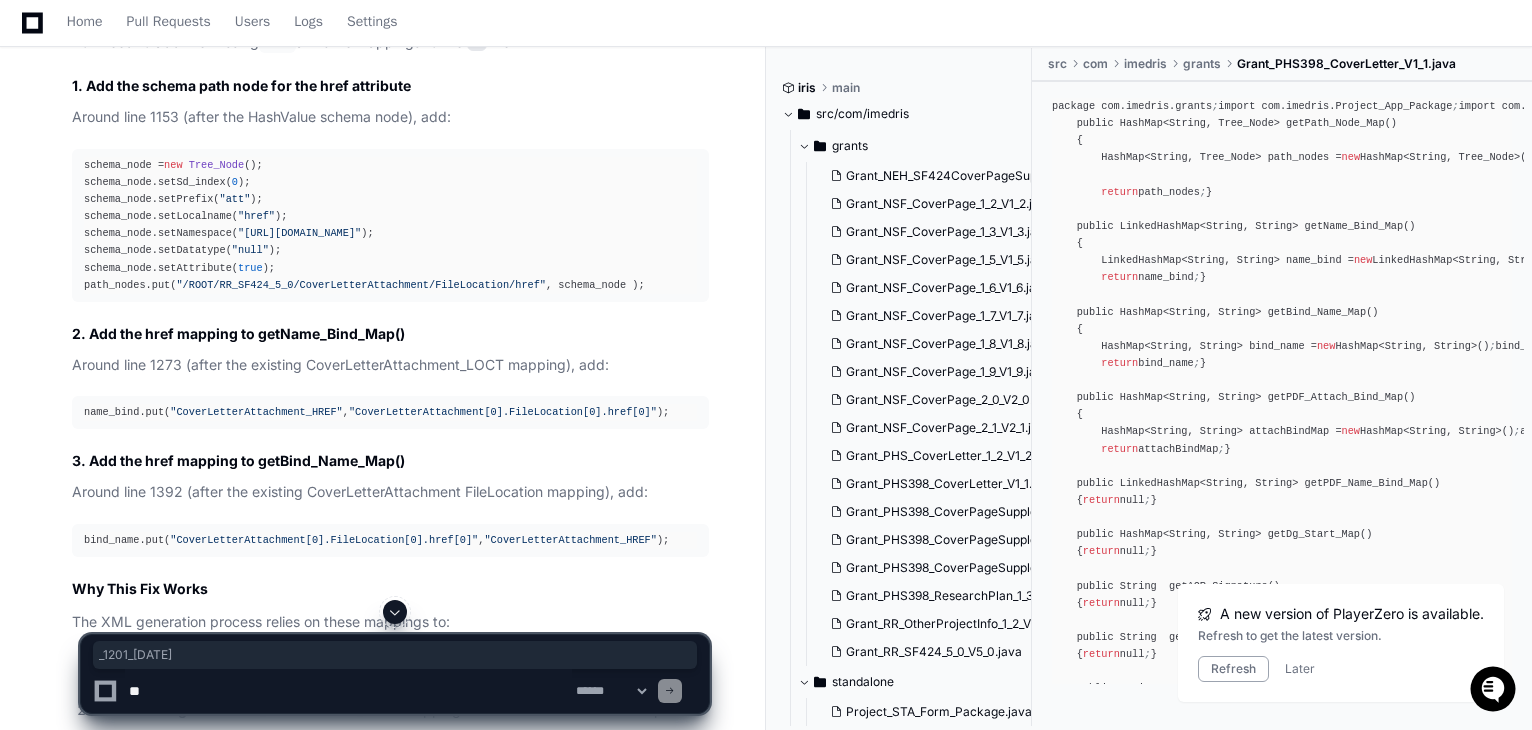 scroll, scrollTop: 2900, scrollLeft: 0, axis: vertical 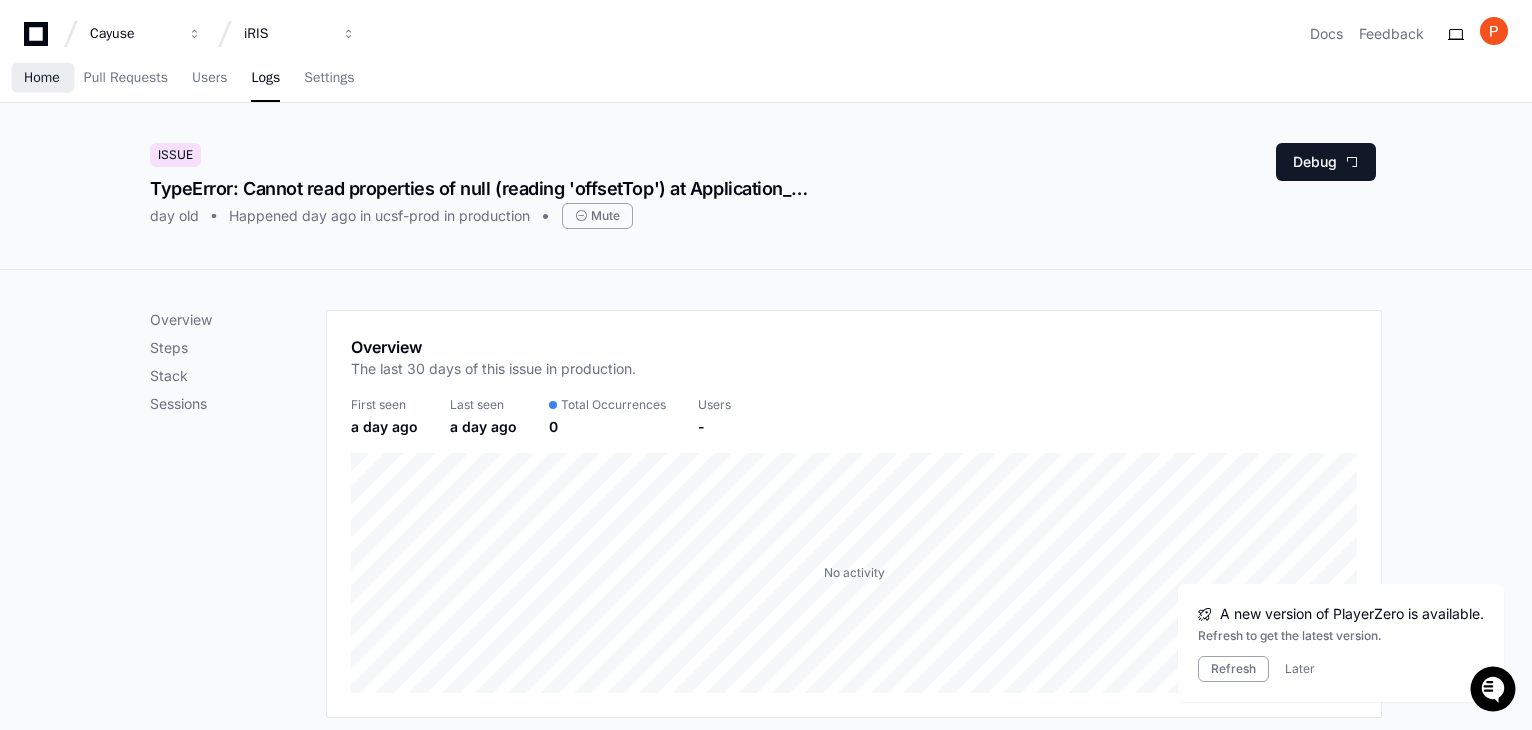 click on "Home" at bounding box center [42, 78] 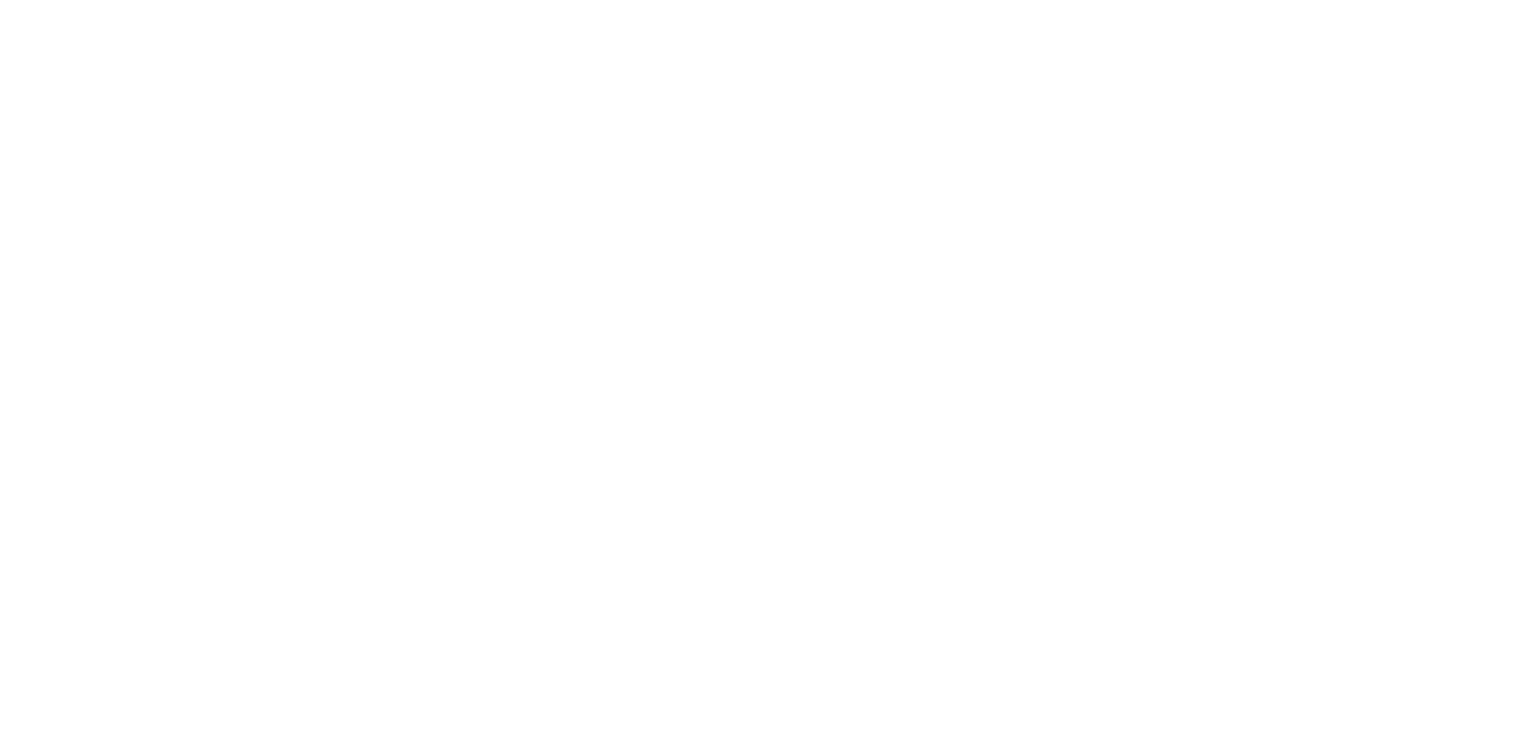 scroll, scrollTop: 0, scrollLeft: 0, axis: both 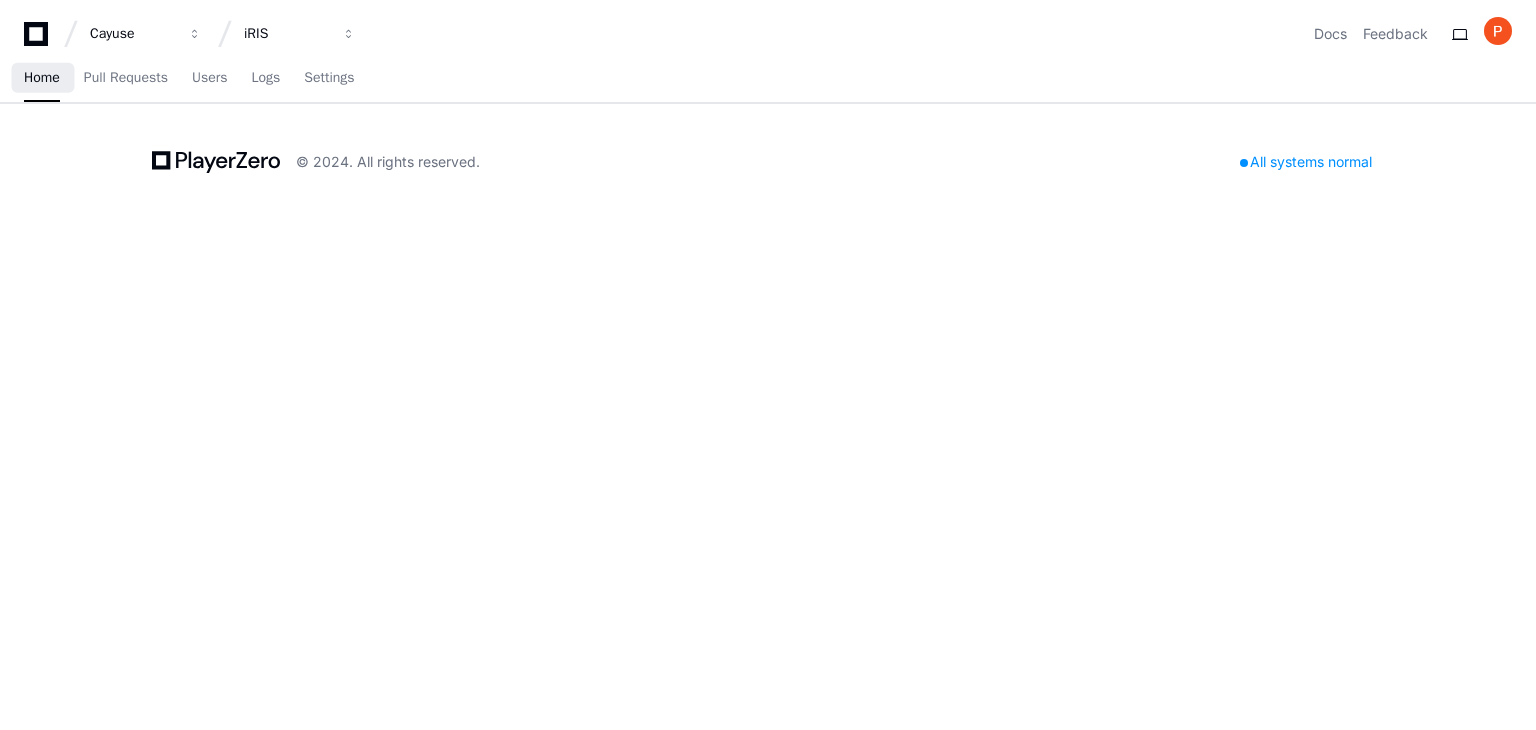 click on "Home" at bounding box center (42, 78) 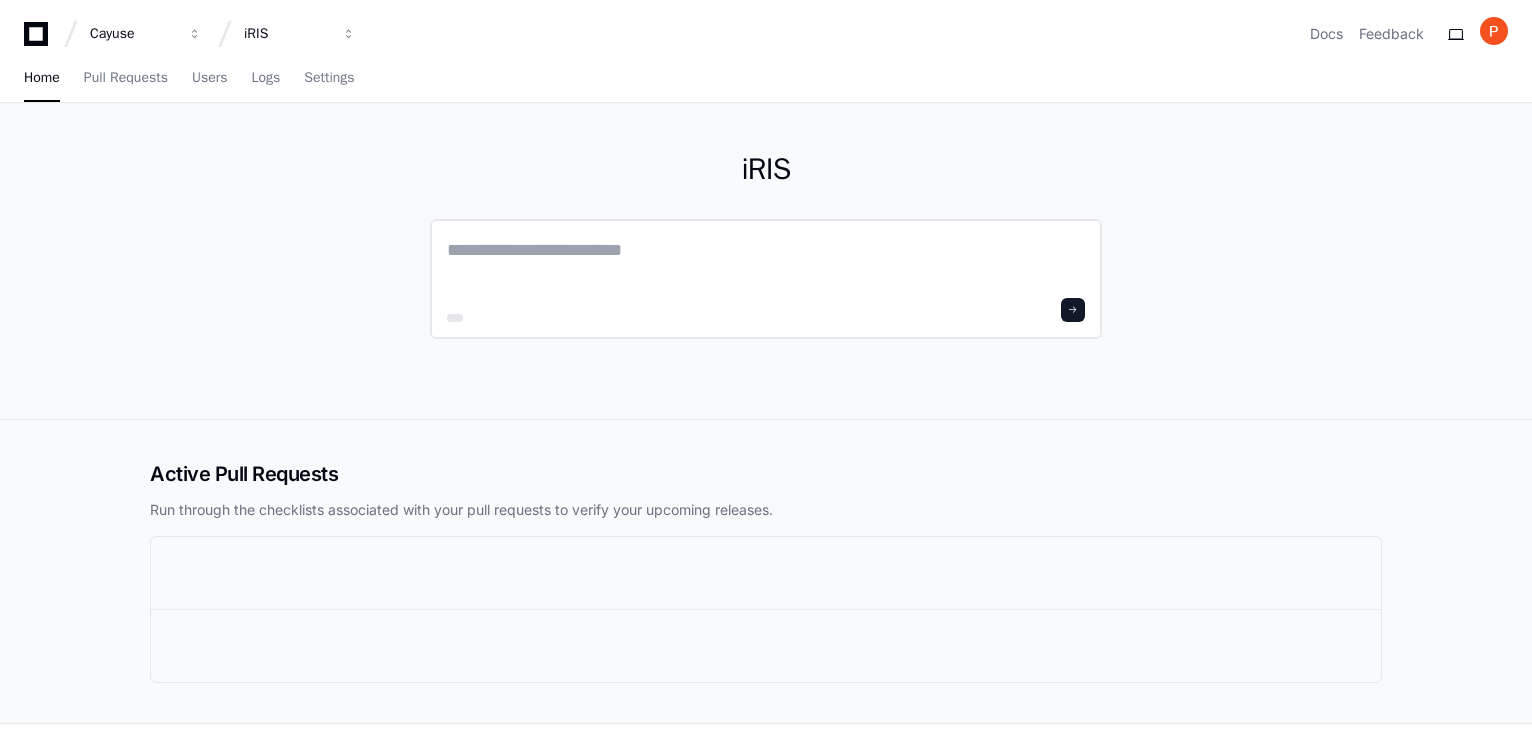 click 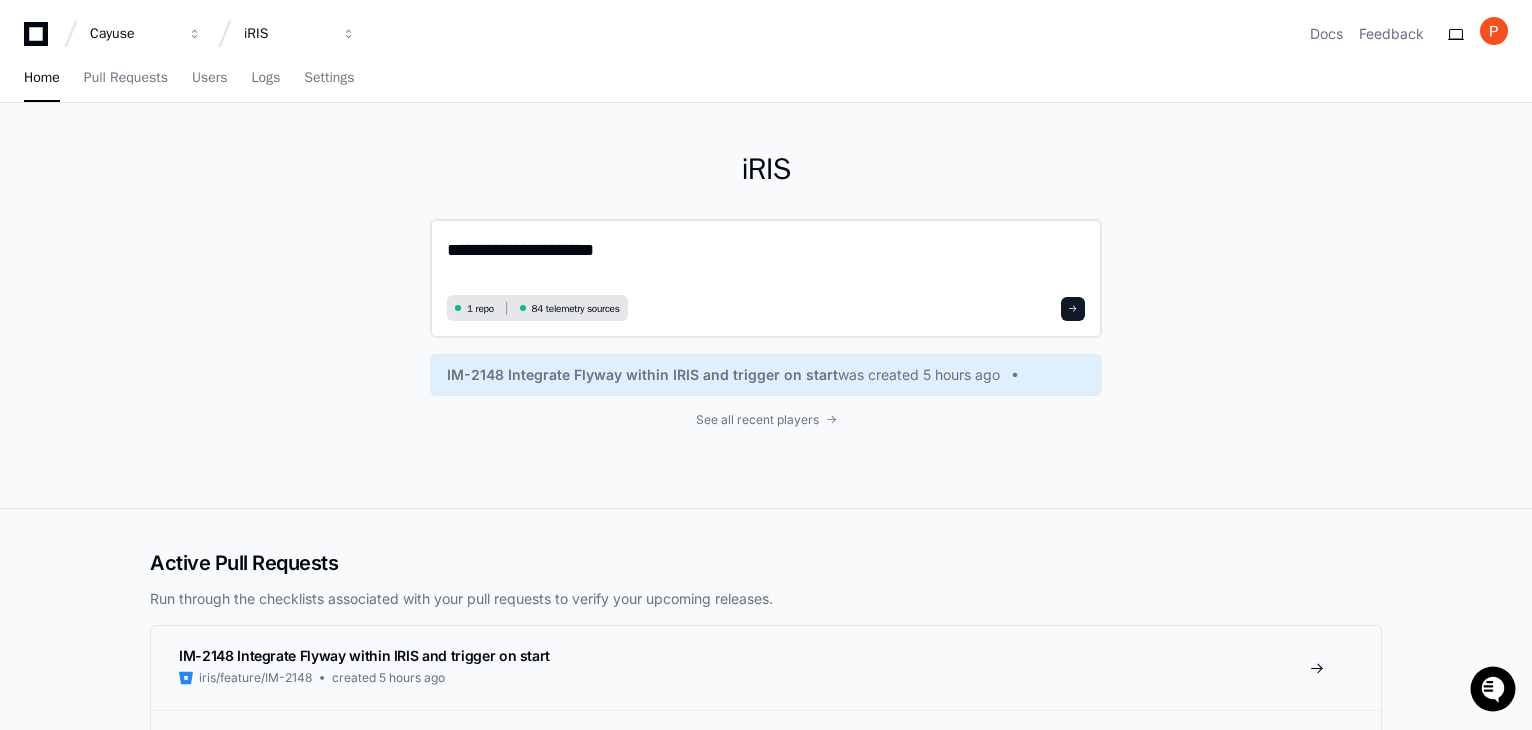 scroll, scrollTop: 0, scrollLeft: 0, axis: both 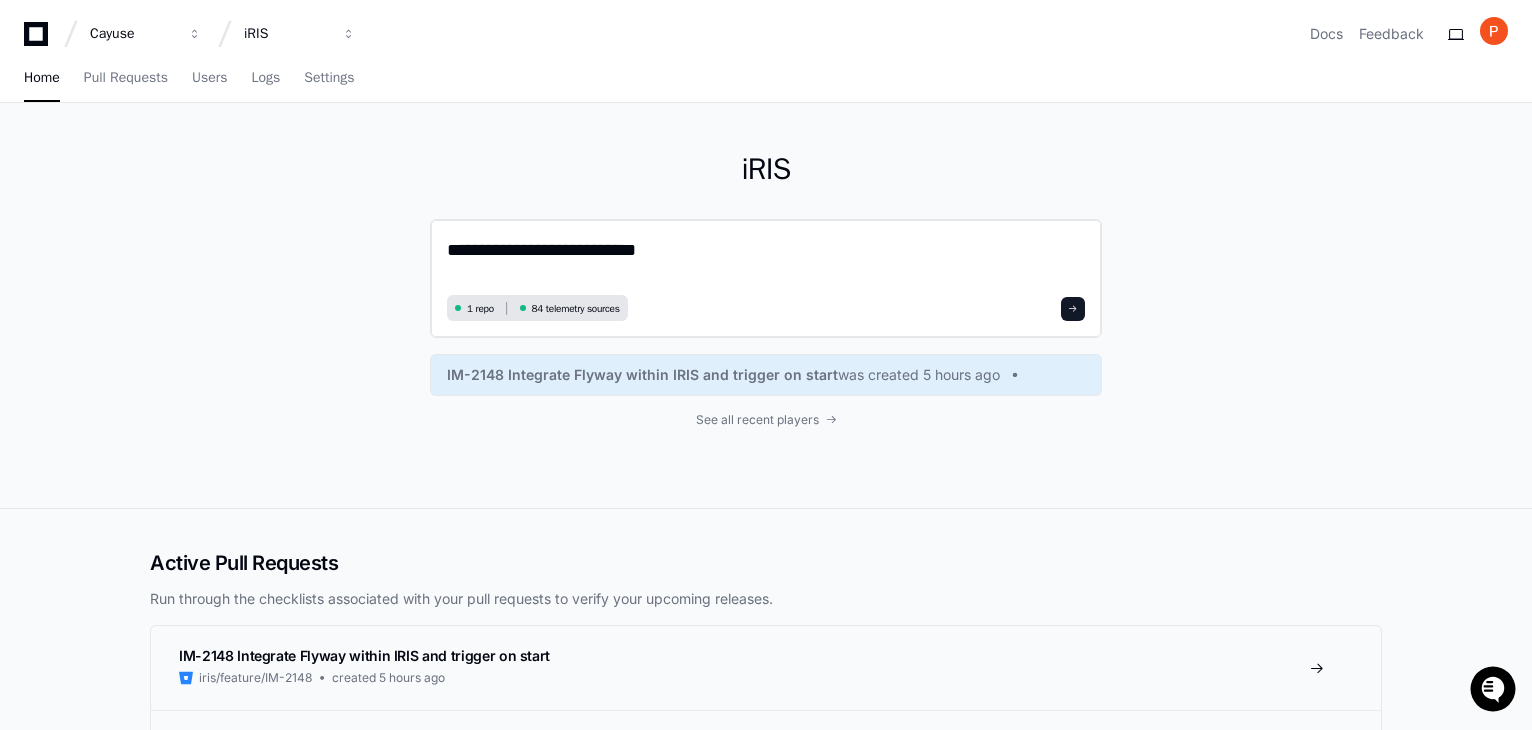 paste on "**********" 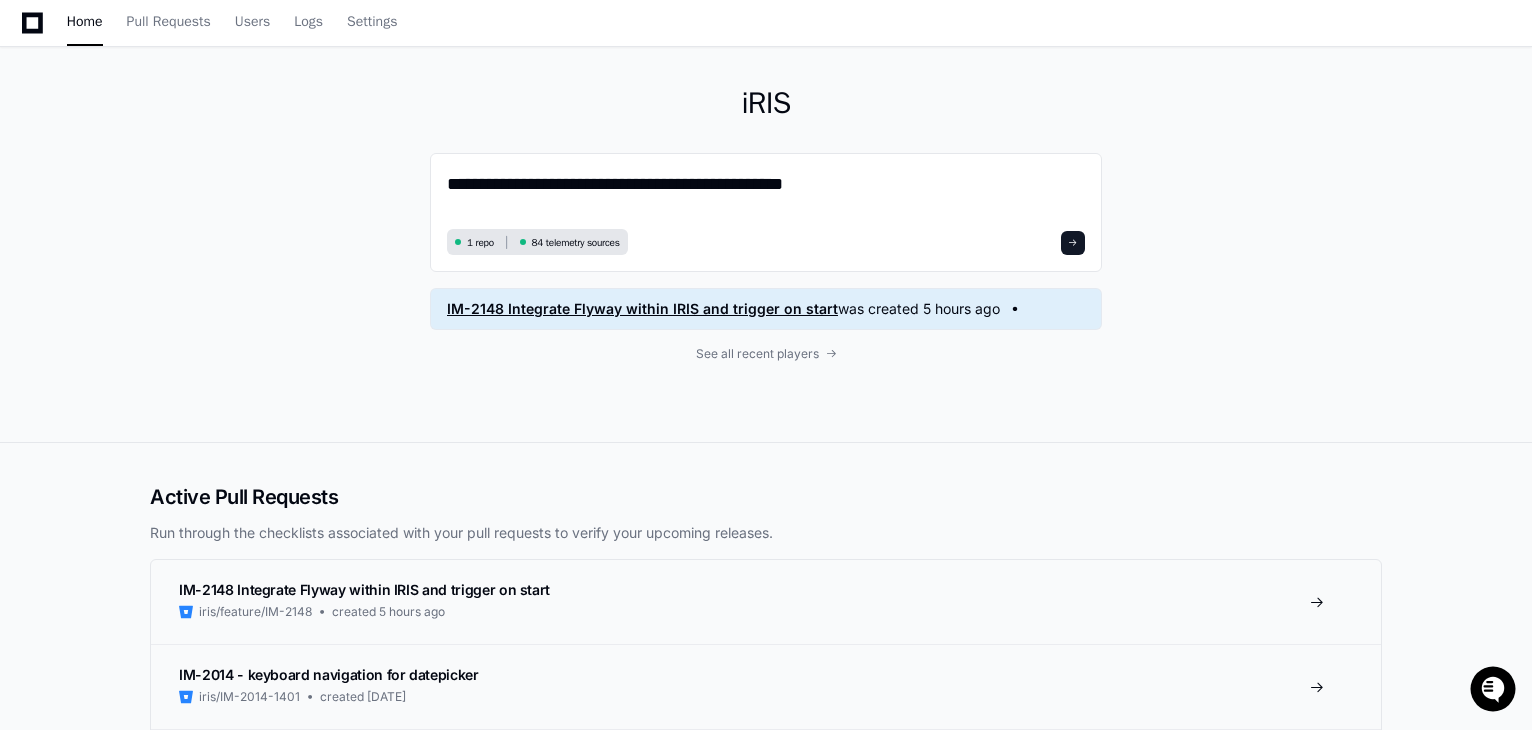 scroll, scrollTop: 100, scrollLeft: 0, axis: vertical 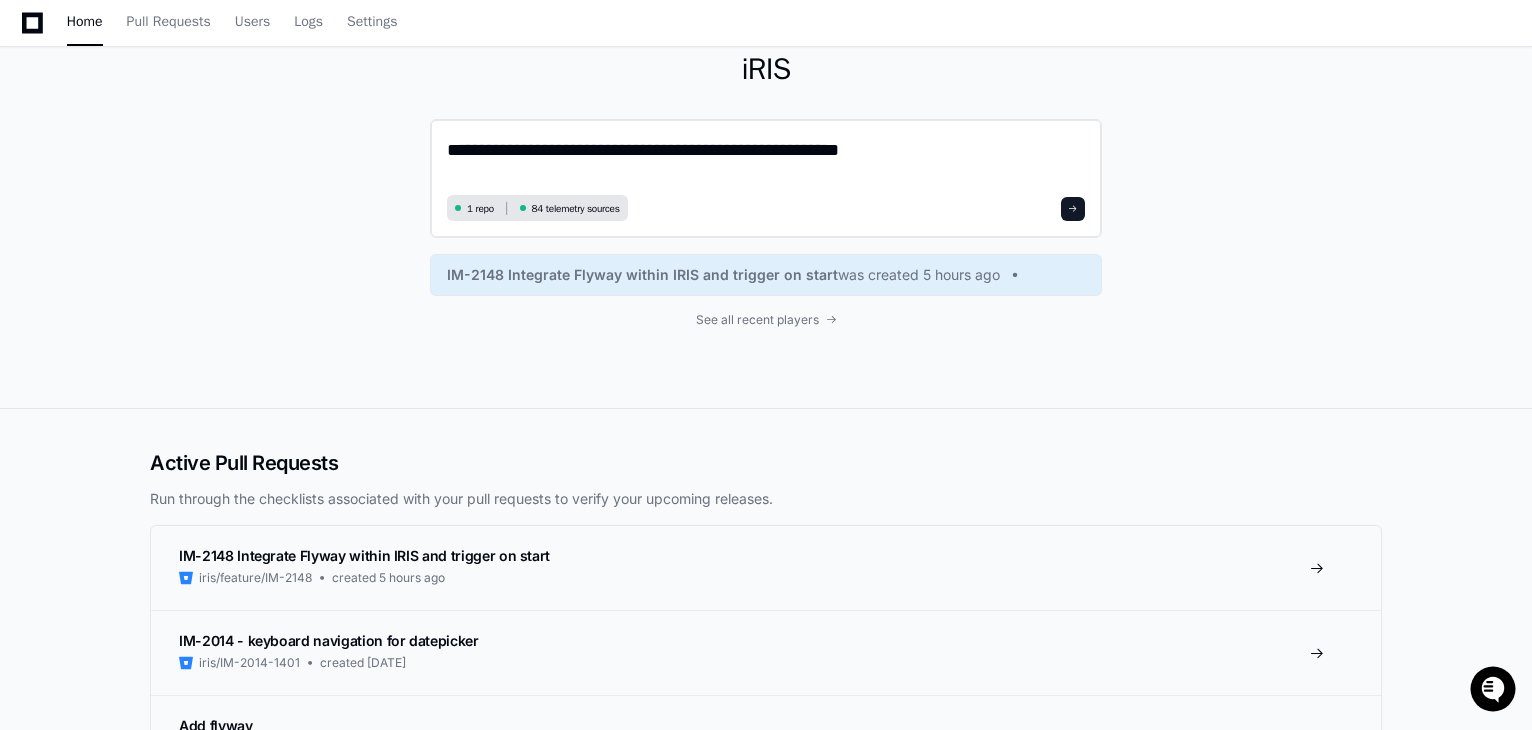 paste on "**********" 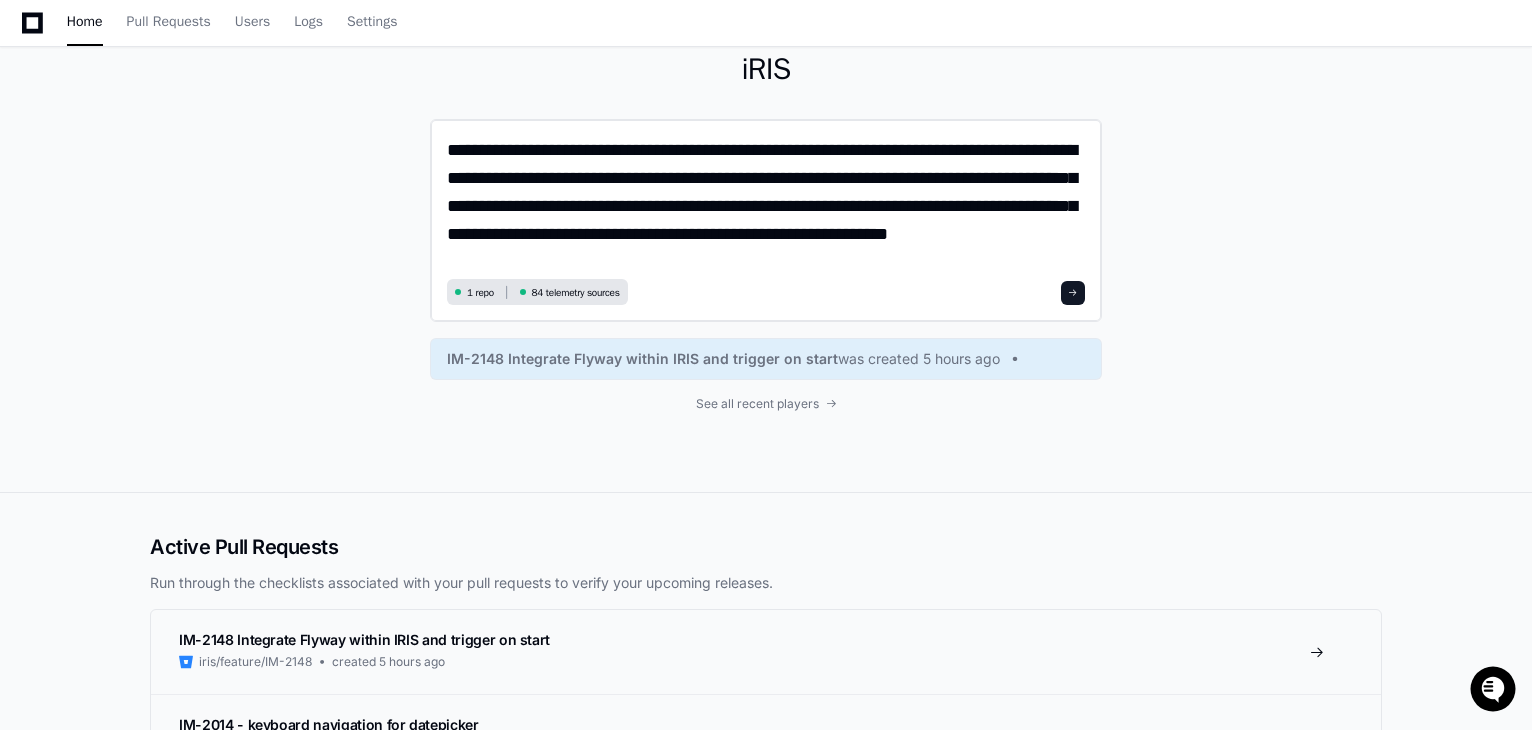 scroll, scrollTop: 0, scrollLeft: 0, axis: both 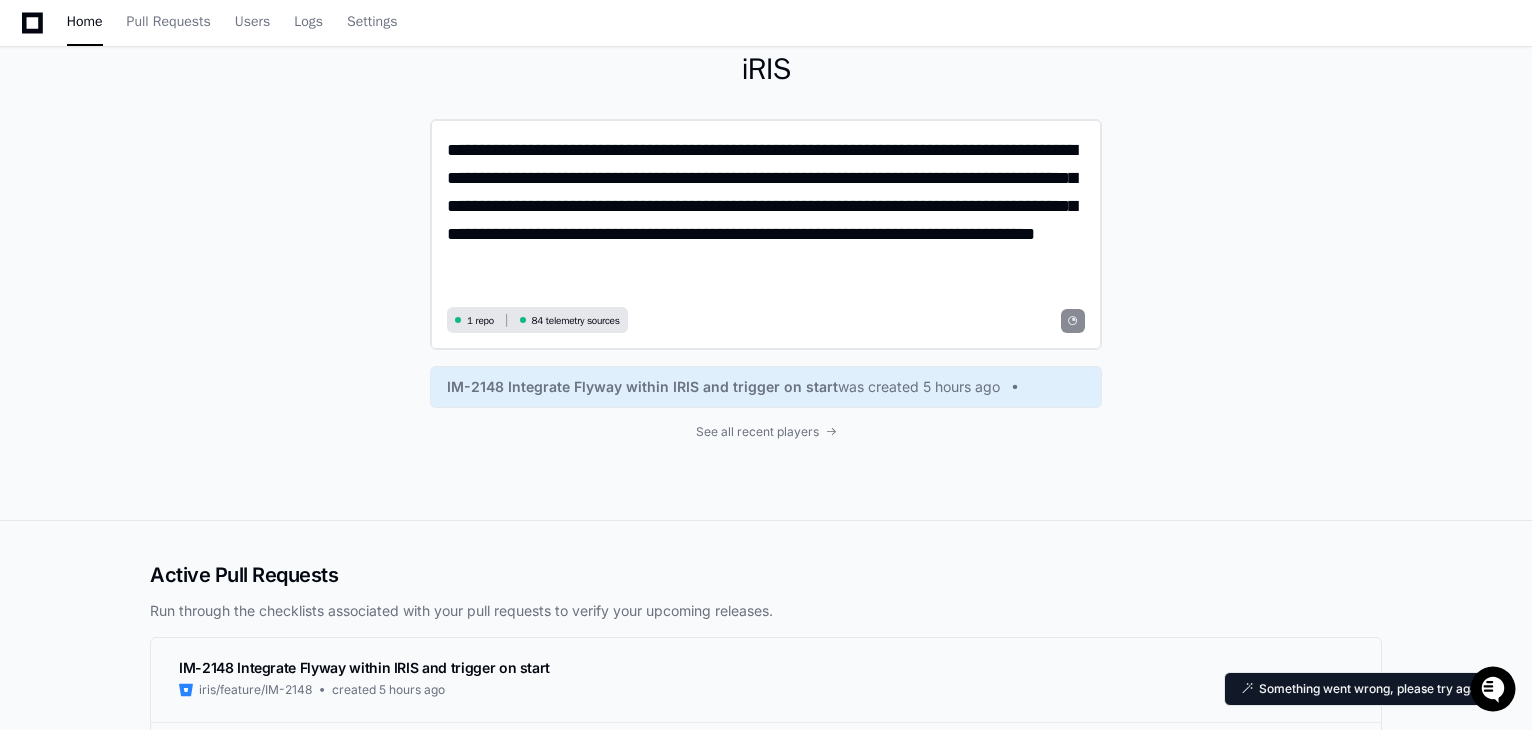 click on "**********" 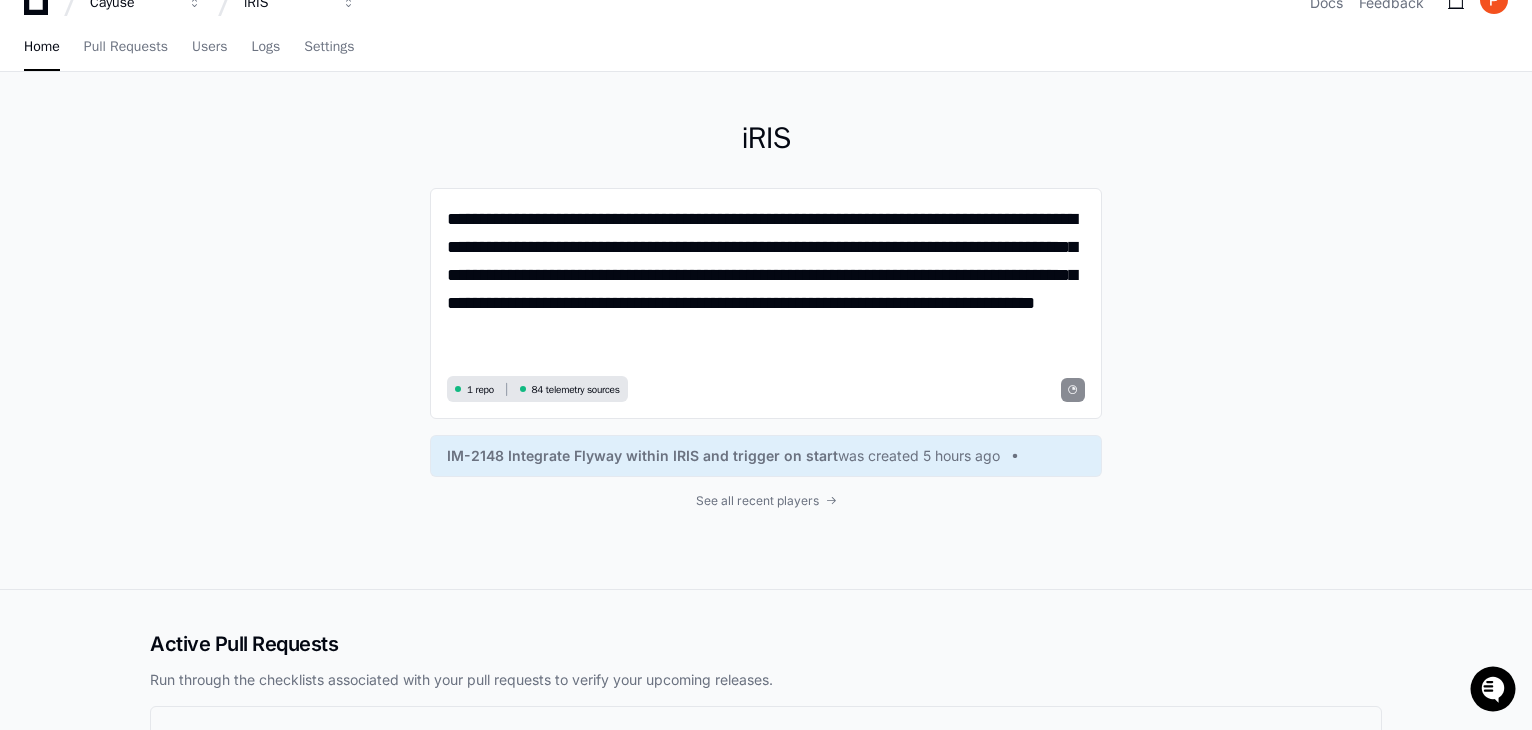 scroll, scrollTop: 0, scrollLeft: 0, axis: both 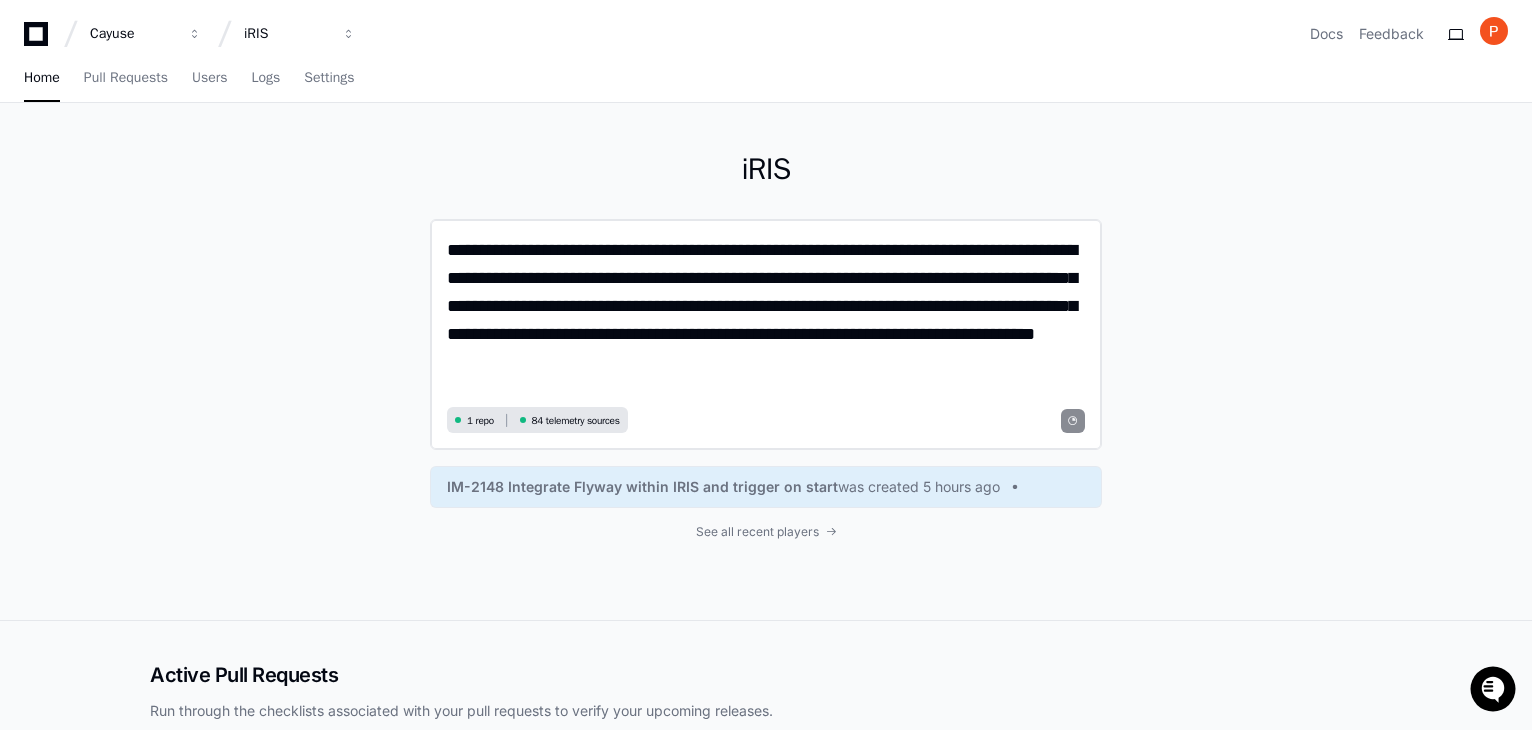 click on "**********" 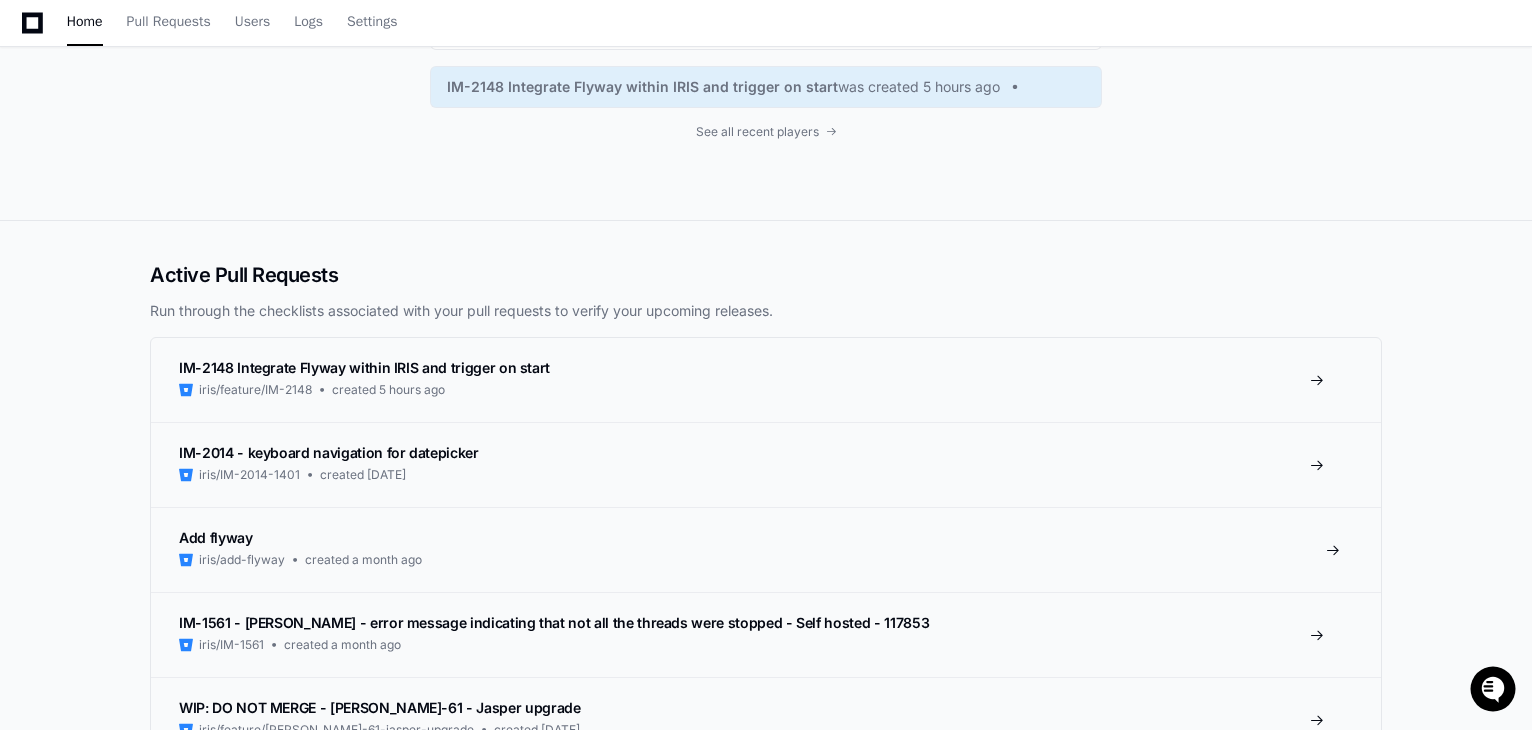 scroll, scrollTop: 0, scrollLeft: 0, axis: both 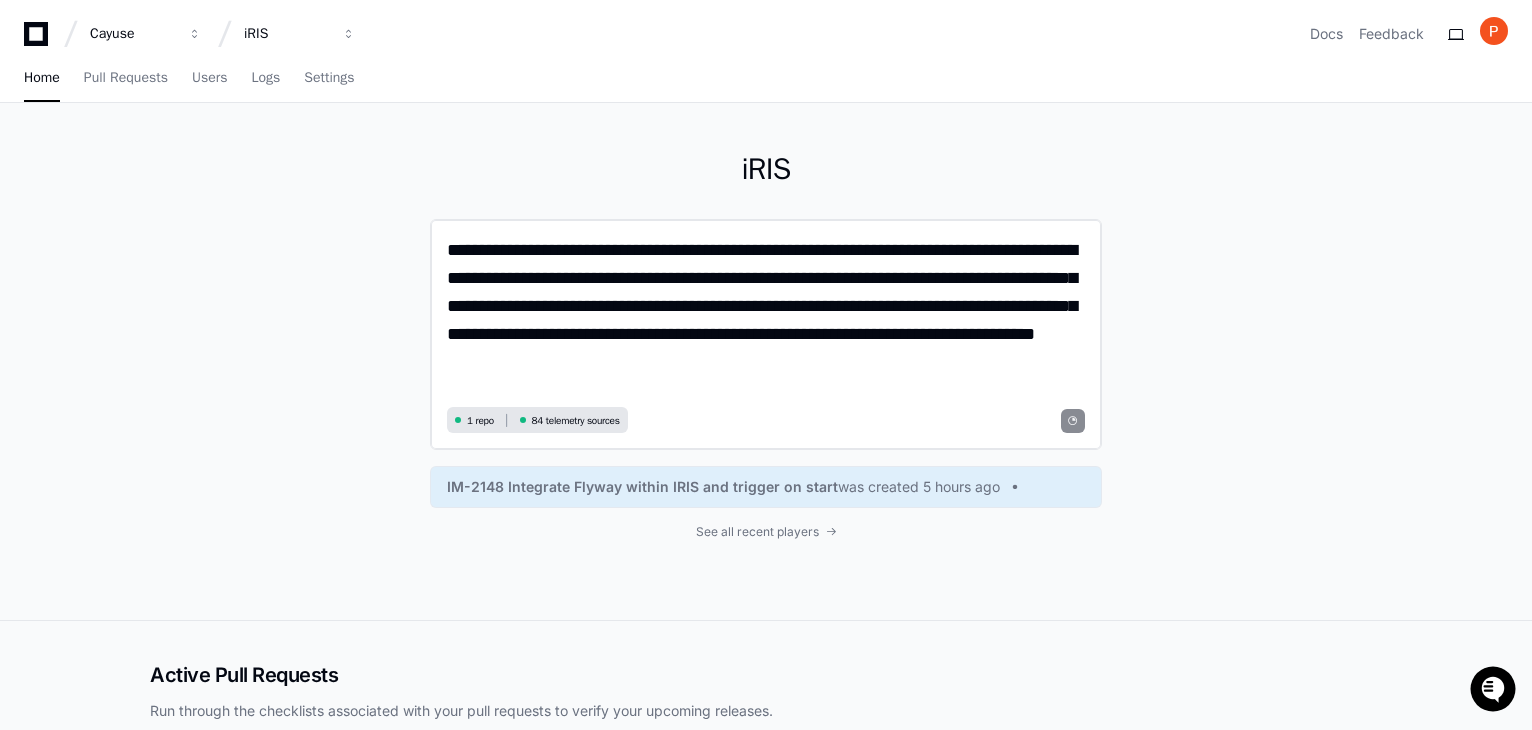 type on "**********" 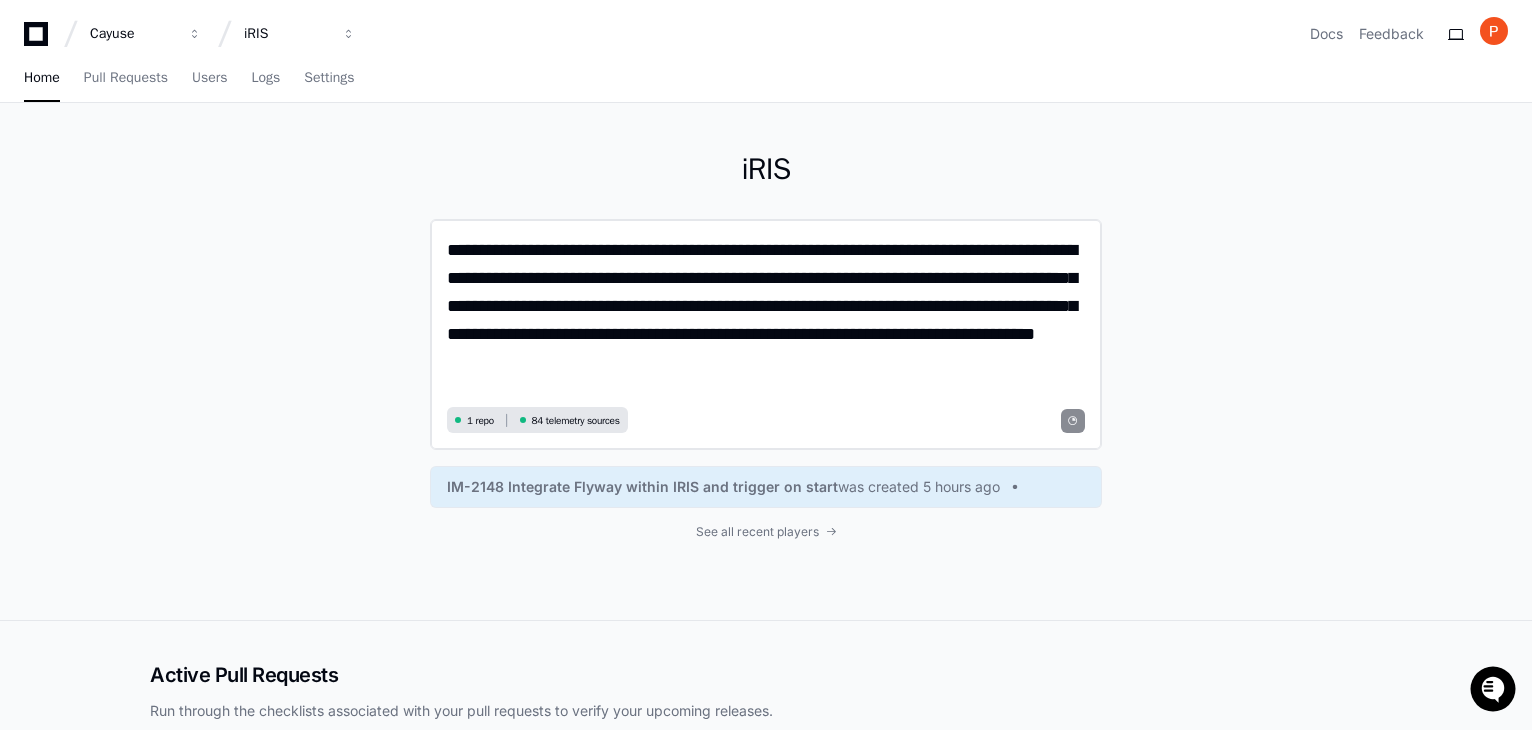 click on "**********" 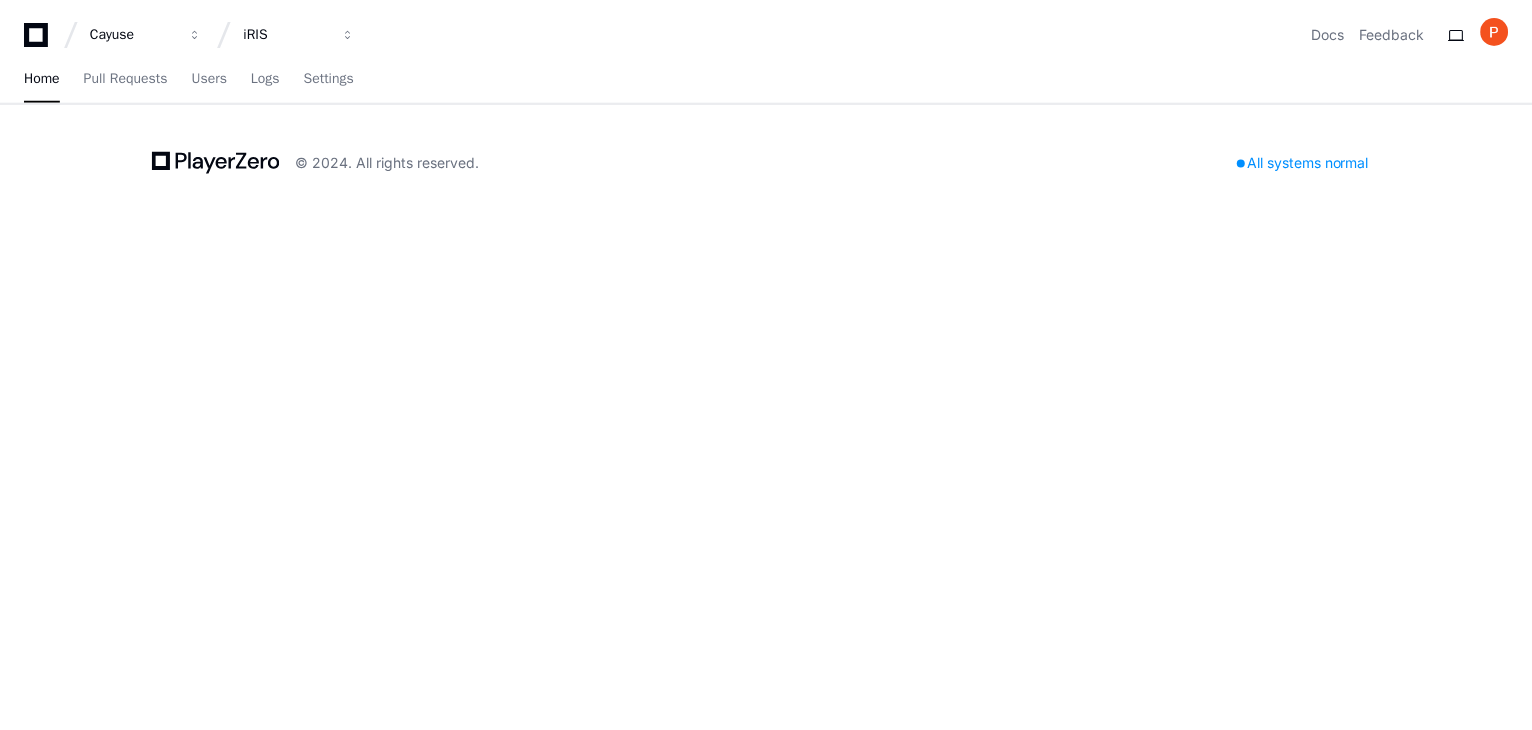 scroll, scrollTop: 0, scrollLeft: 0, axis: both 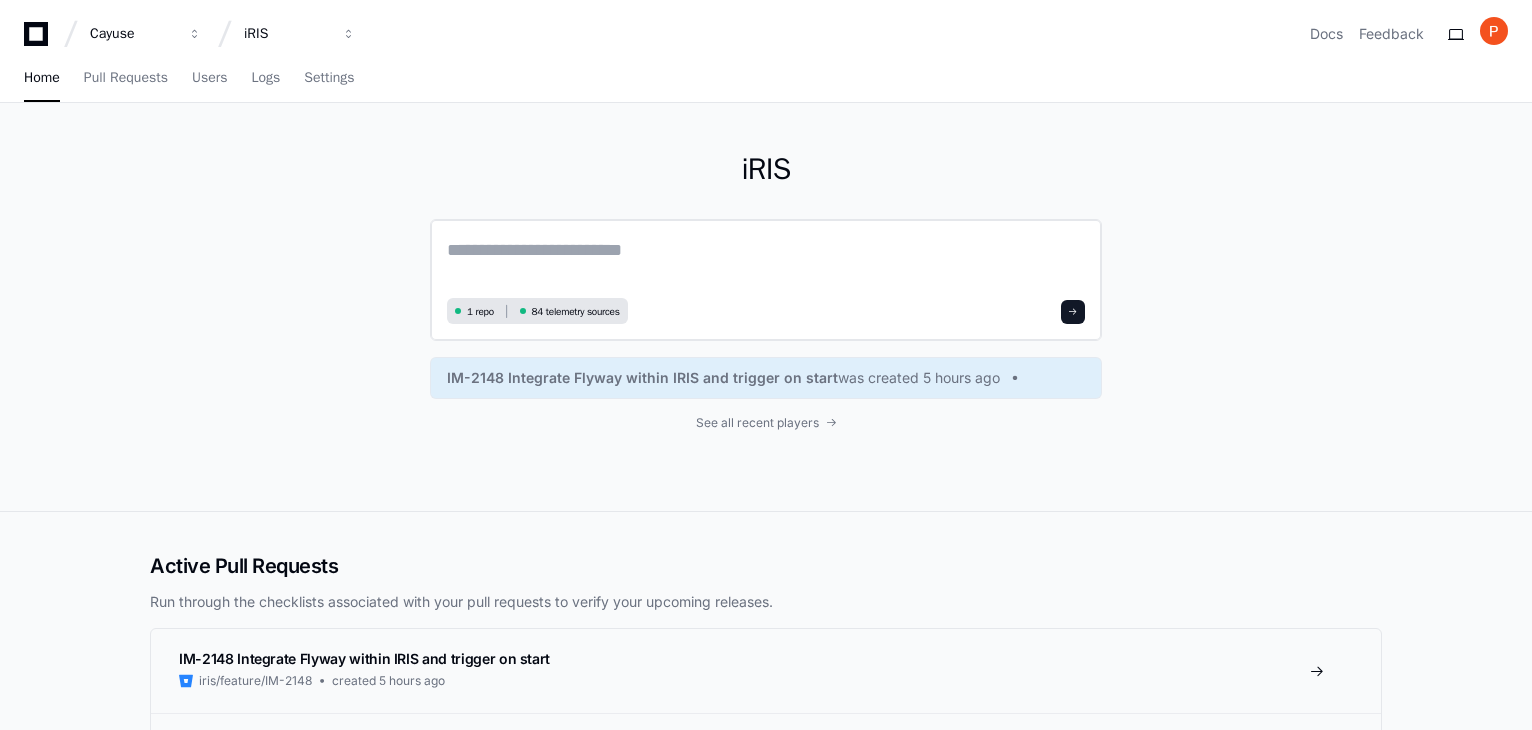 click 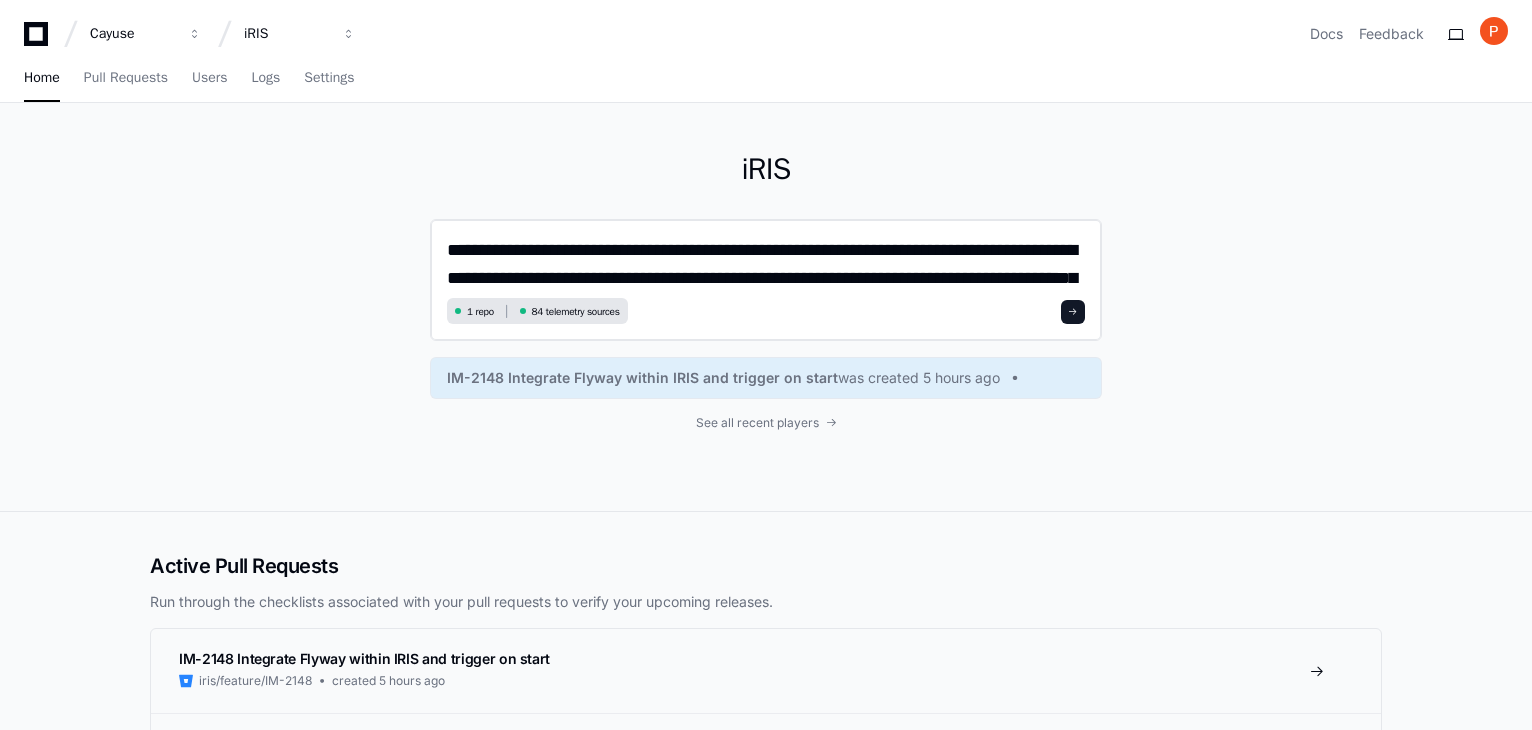 scroll, scrollTop: 0, scrollLeft: 0, axis: both 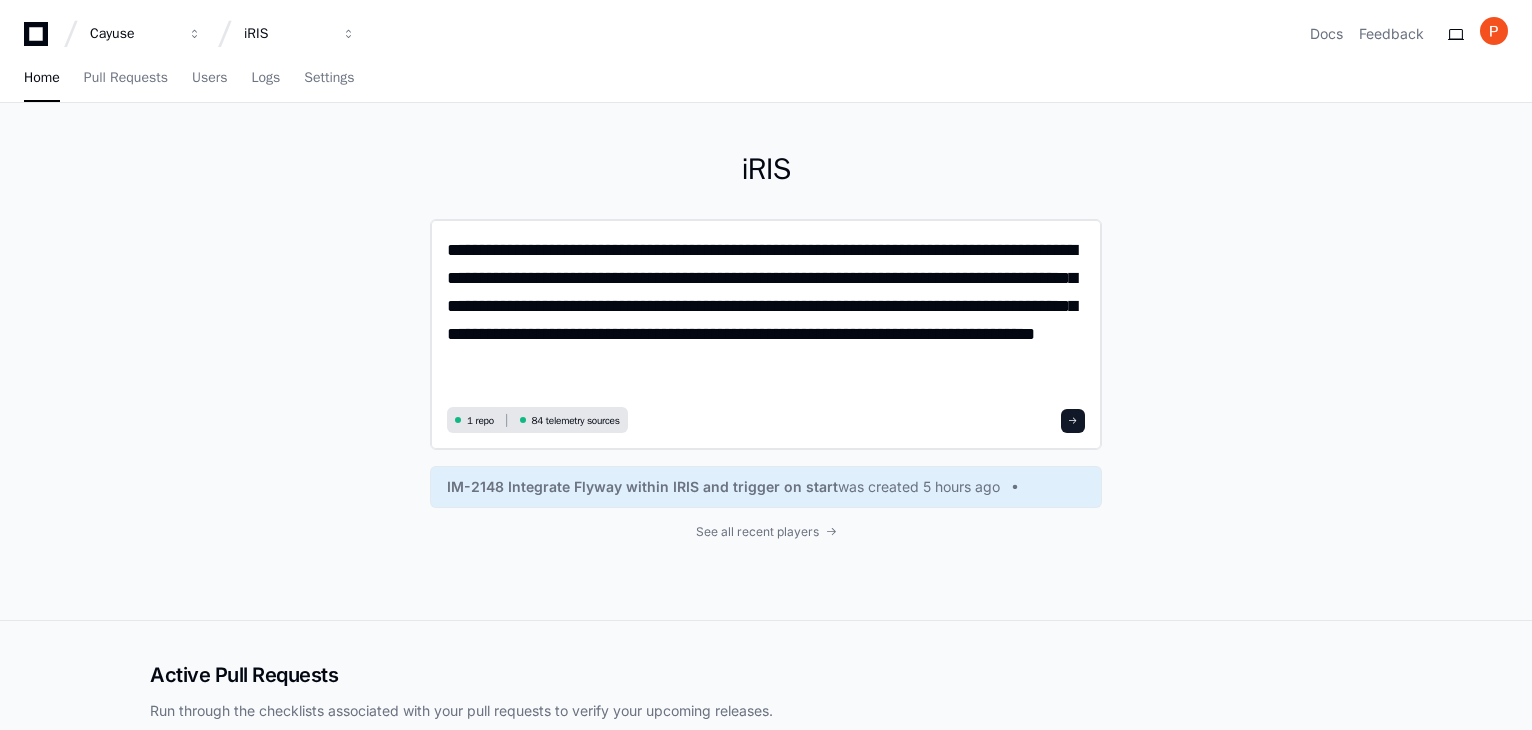 type on "**********" 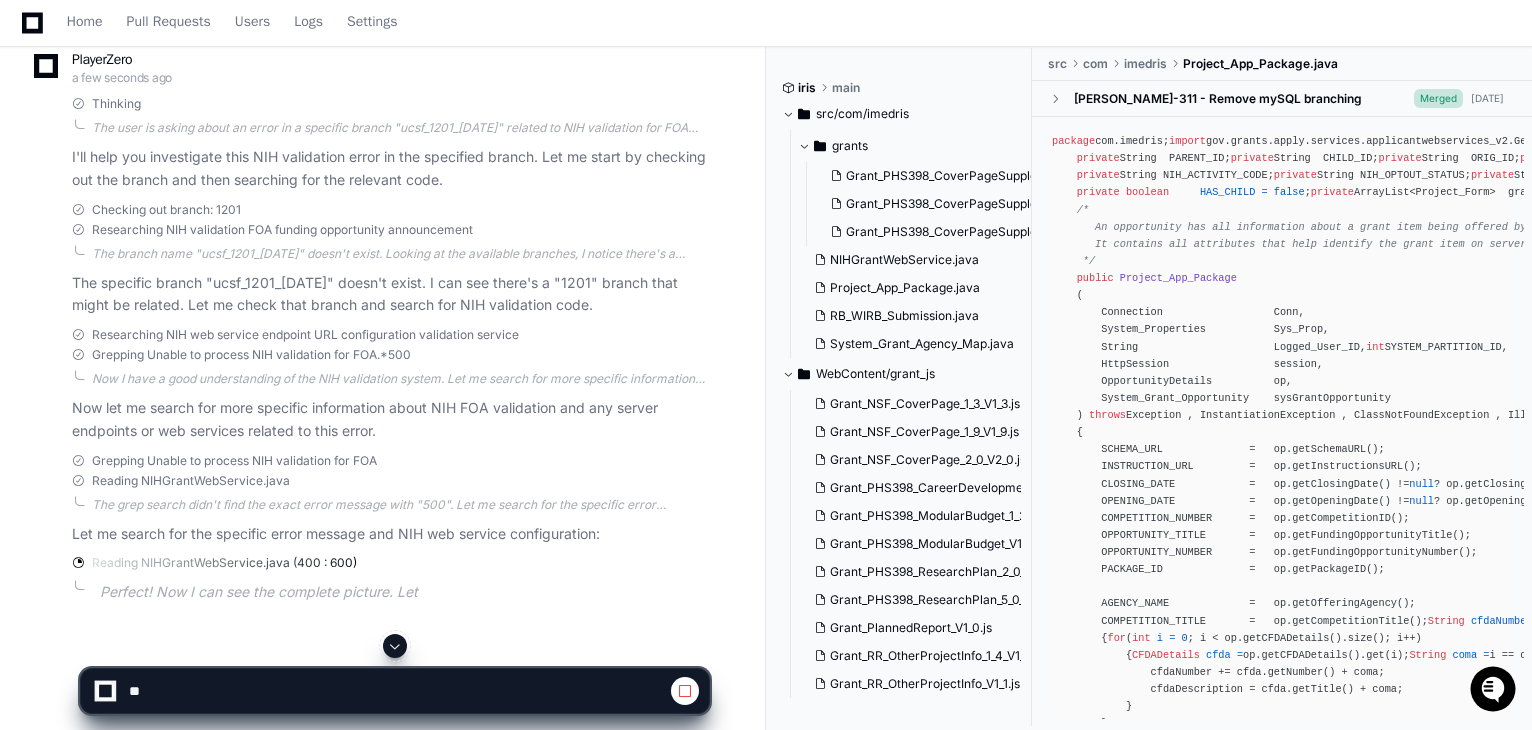 scroll, scrollTop: 400, scrollLeft: 0, axis: vertical 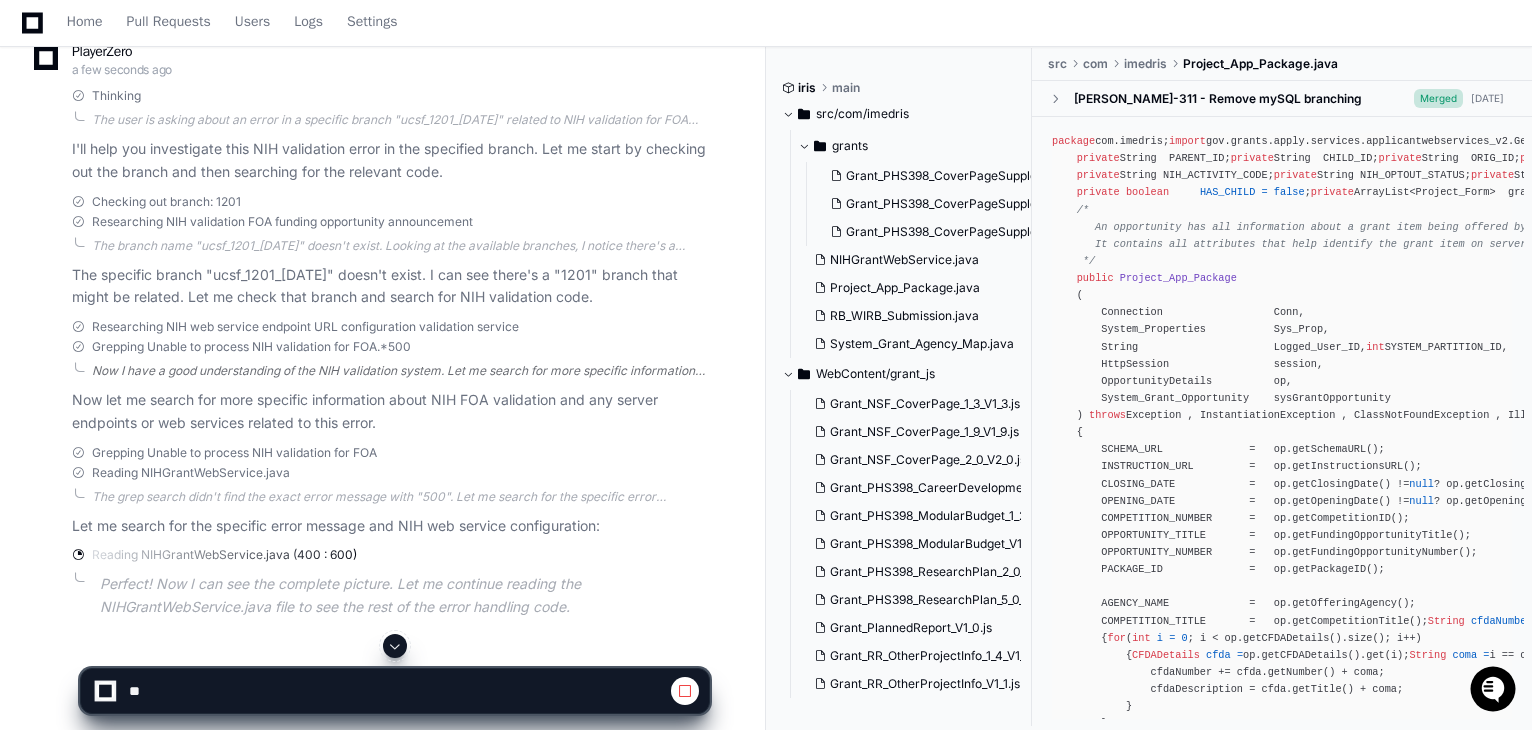 click on "Now I have a good understanding of the NIH validation system. Let me search for more specific information about the FOA validation error and any recent changes that might be causing the 500 error." 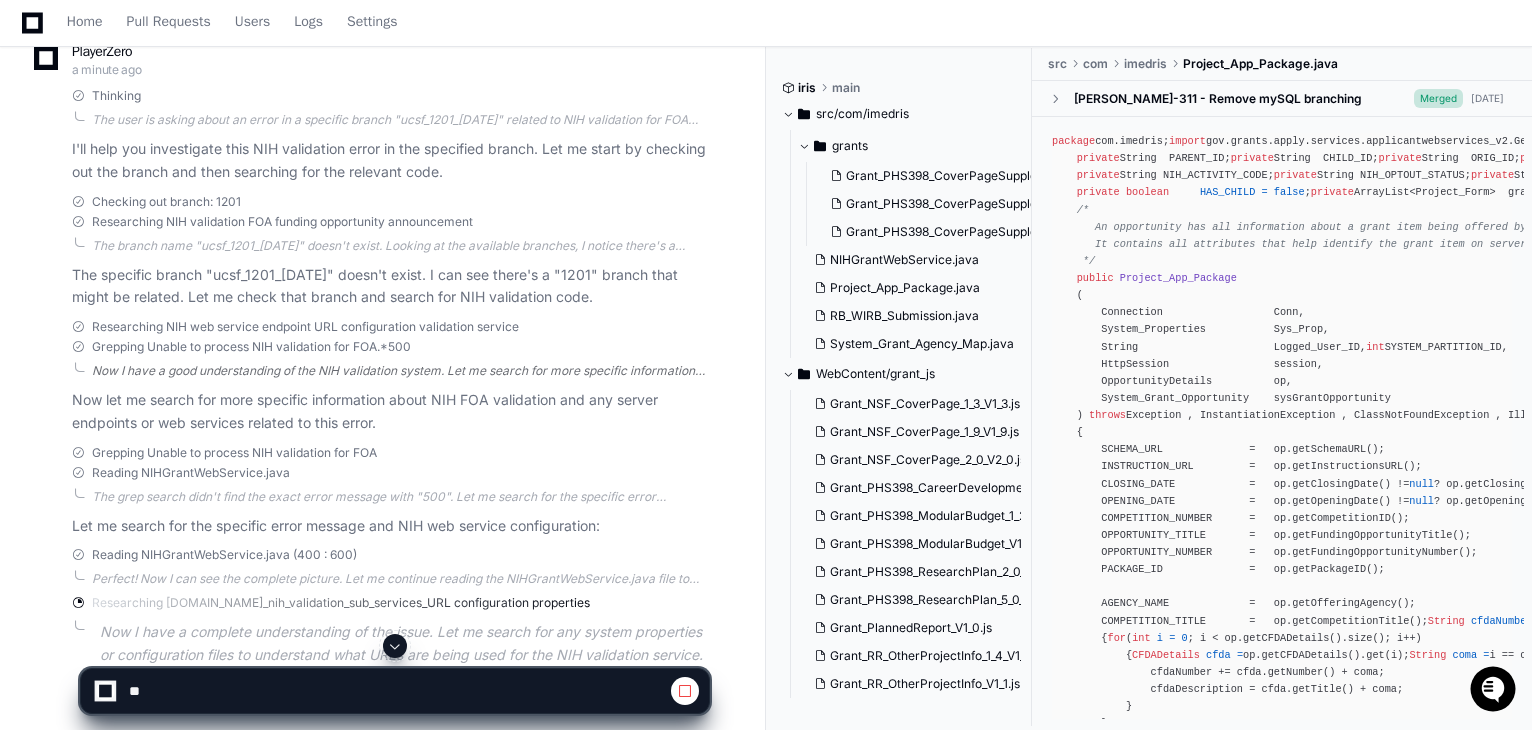 click on "Now I have a good understanding of the NIH validation system. Let me search for more specific information about the FOA validation error and any recent changes that might be causing the 500 error." 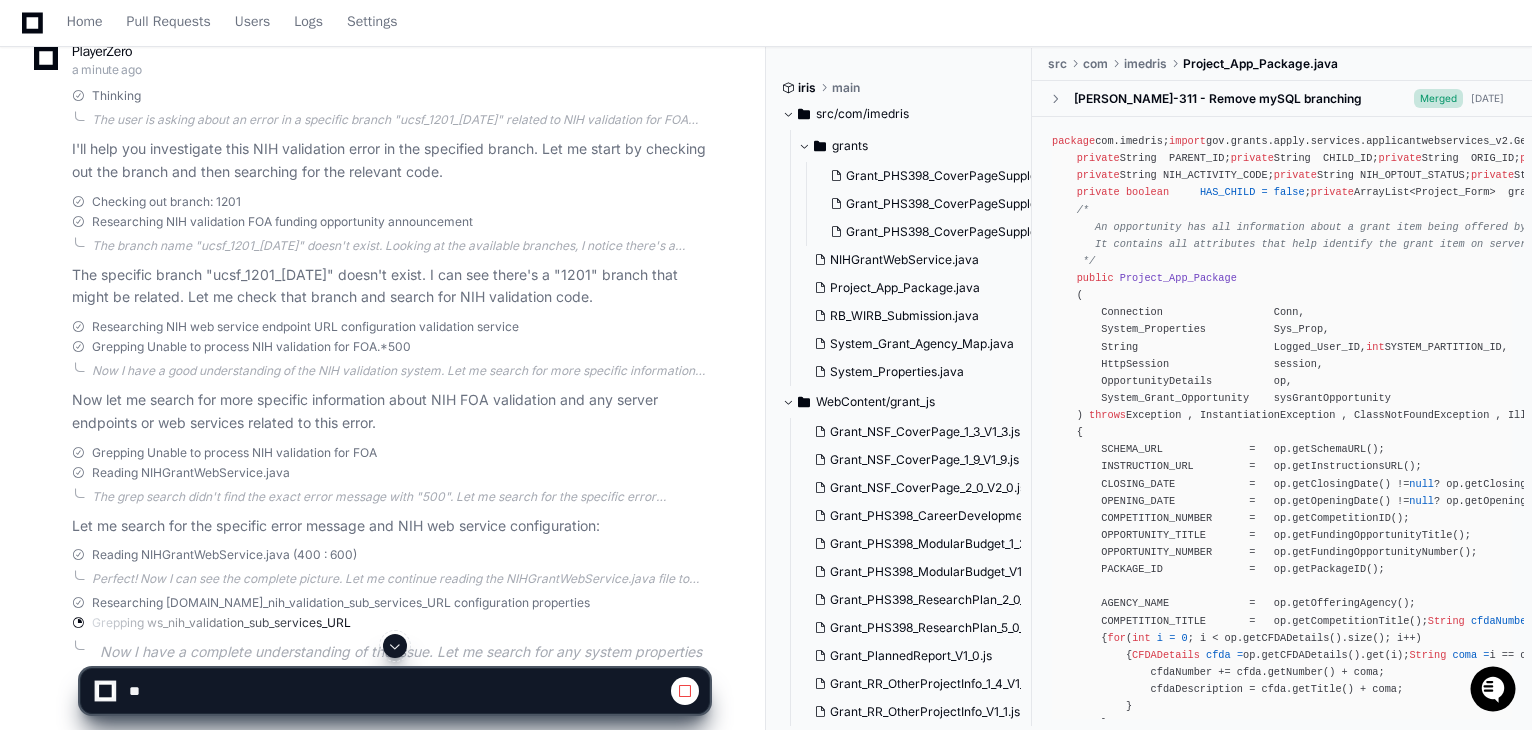 click on "Researching NIH web service endpoint URL configuration validation service Grepping Unable to process NIH validation for FOA.*500  Now I have a good understanding of the NIH validation system. Let me search for more specific information about the FOA validation error and any recent changes that might be causing the 500 error.  Now let me search for more specific information about NIH FOA validation and any server endpoints or web services related to this error." 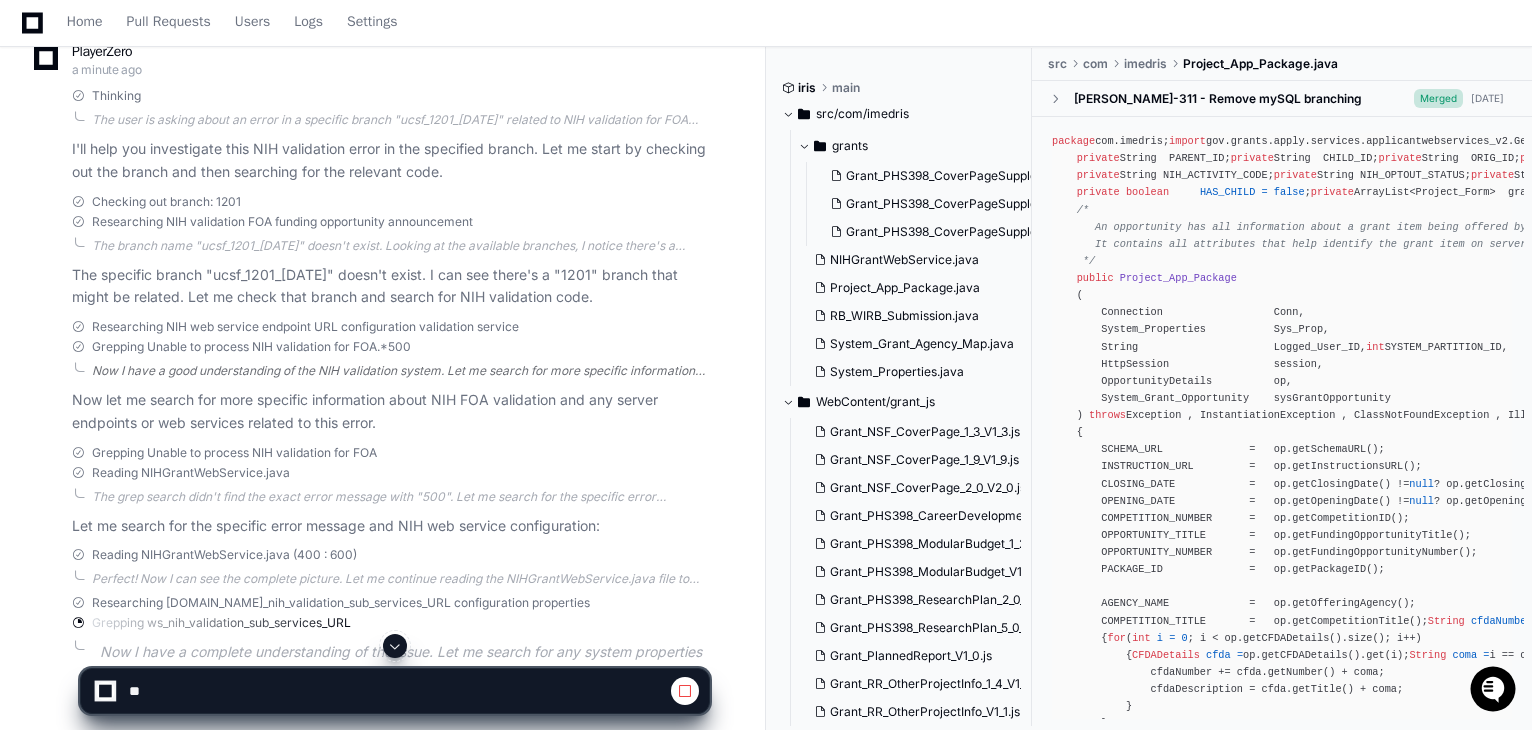 click on "Now I have a good understanding of the NIH validation system. Let me search for more specific information about the FOA validation error and any recent changes that might be causing the 500 error." 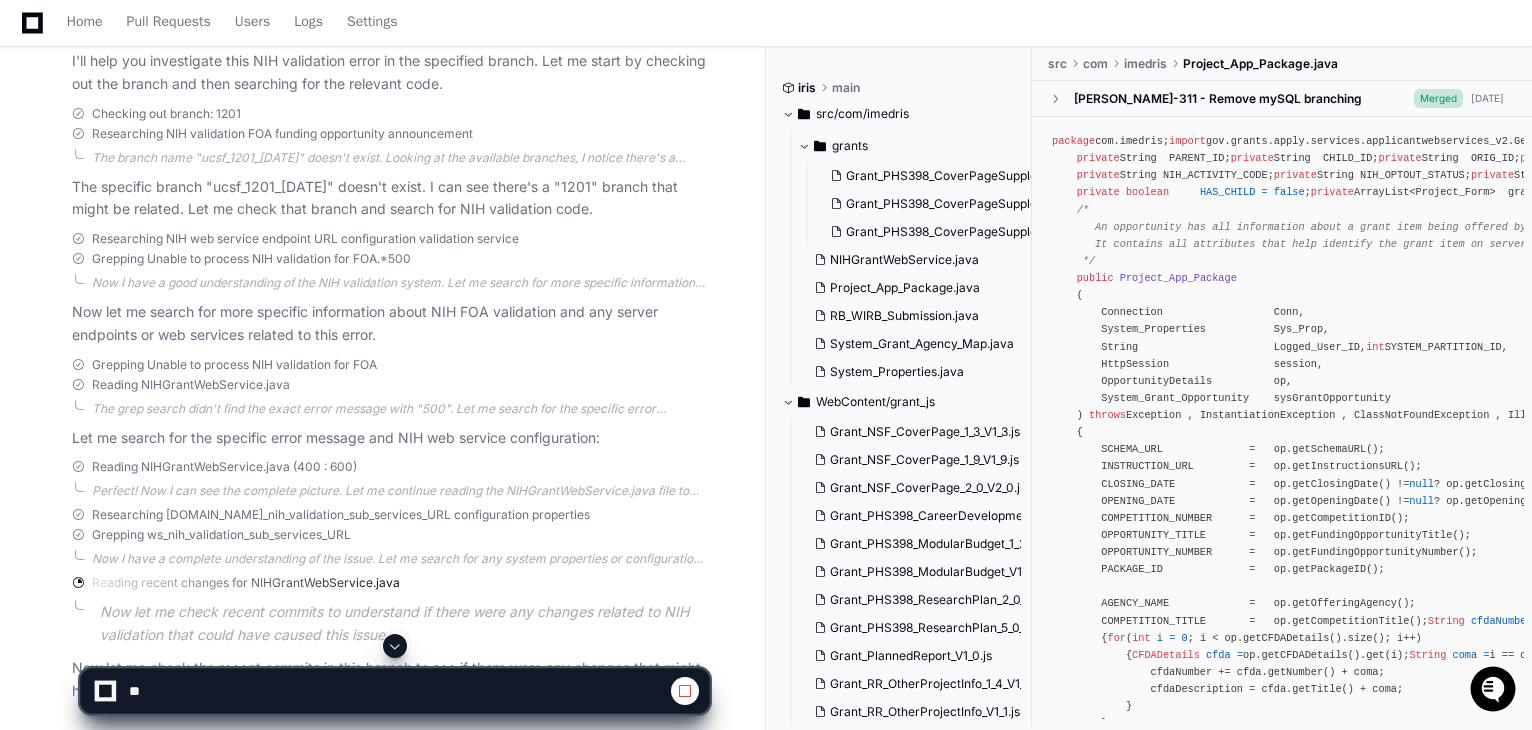 scroll, scrollTop: 500, scrollLeft: 0, axis: vertical 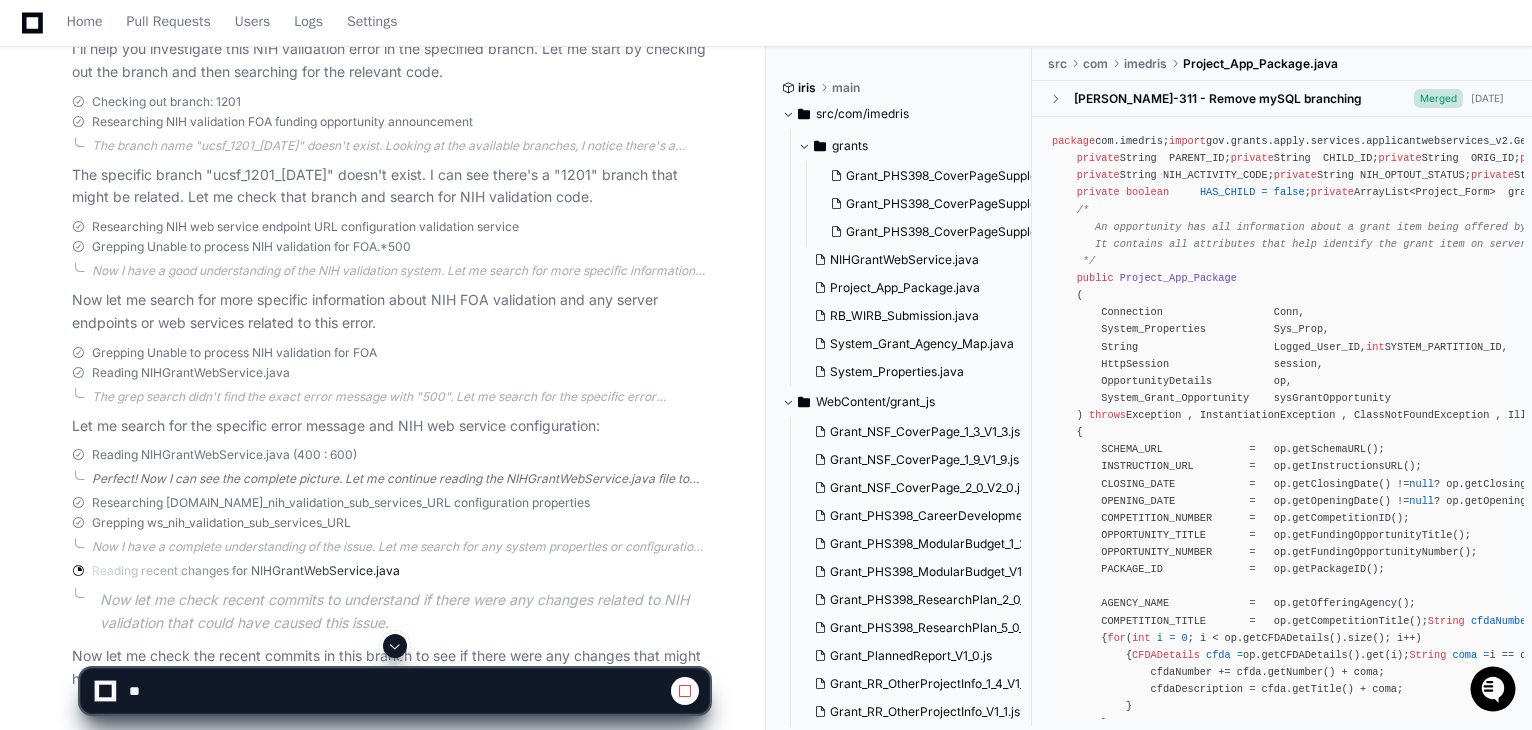 click on "Perfect! Now I can see the complete picture. Let me continue reading the NIHGrantWebService.java file to see the rest of the error handling code." 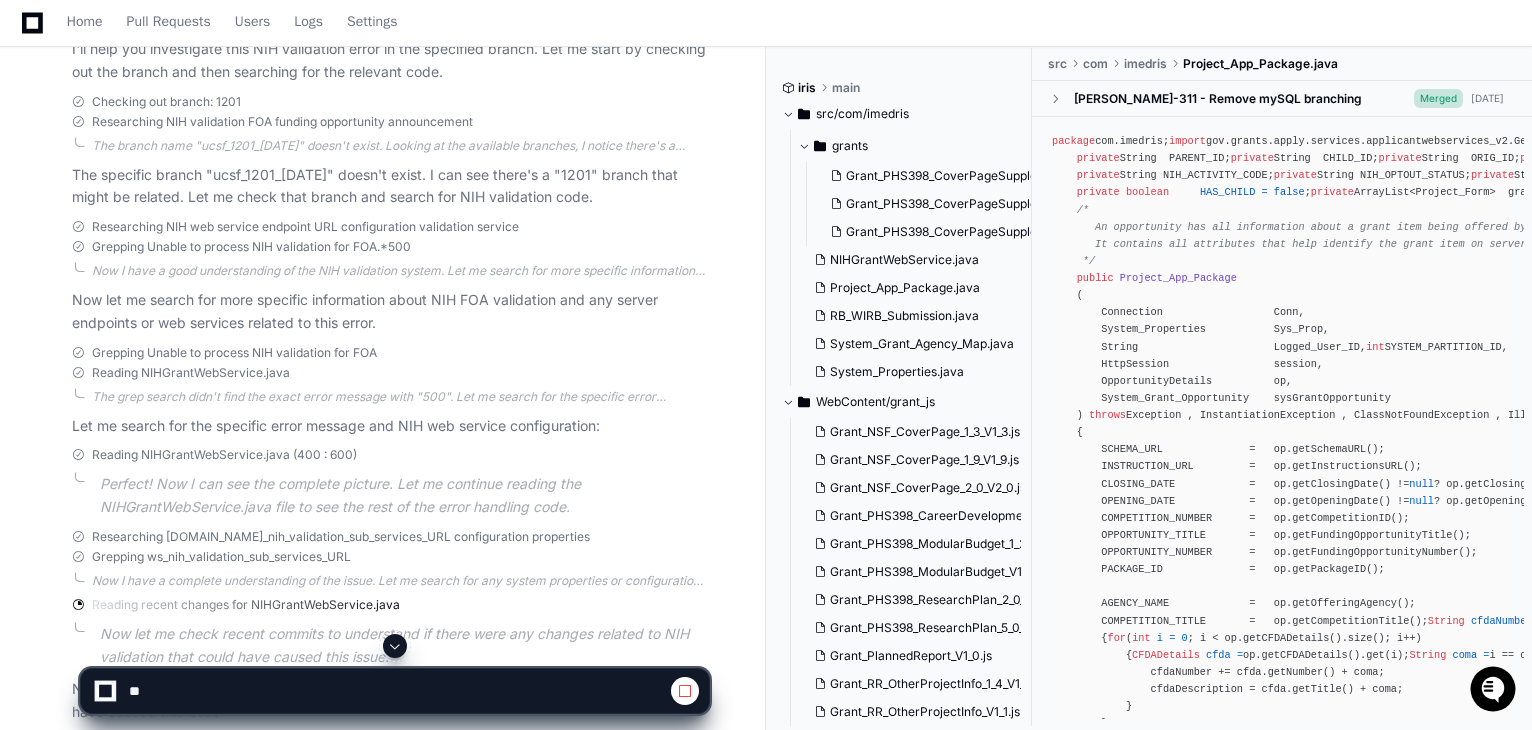 scroll, scrollTop: 600, scrollLeft: 0, axis: vertical 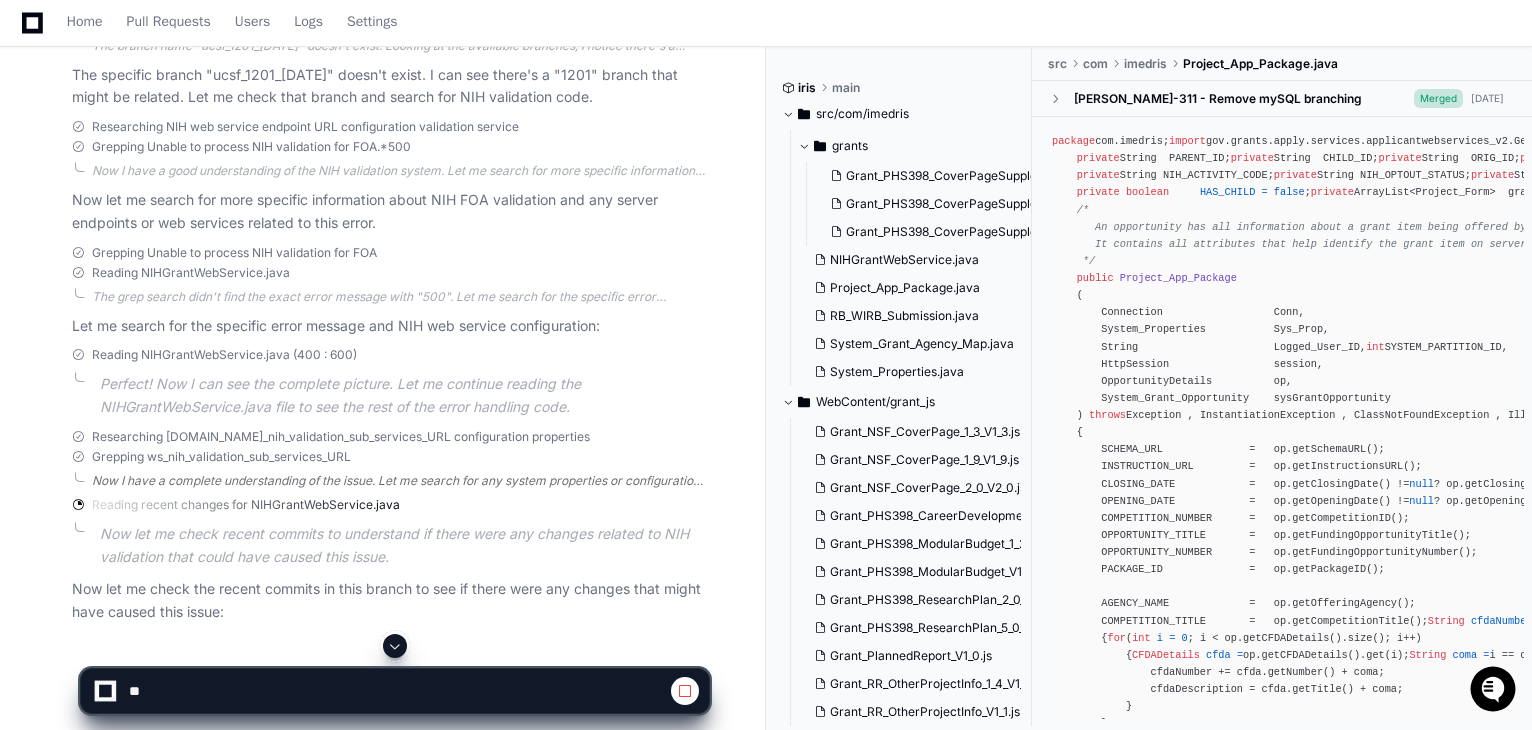 click on "Now I have a complete understanding of the issue. Let me search for any system properties or configuration files to understand what URLs are being used for the NIH validation service." 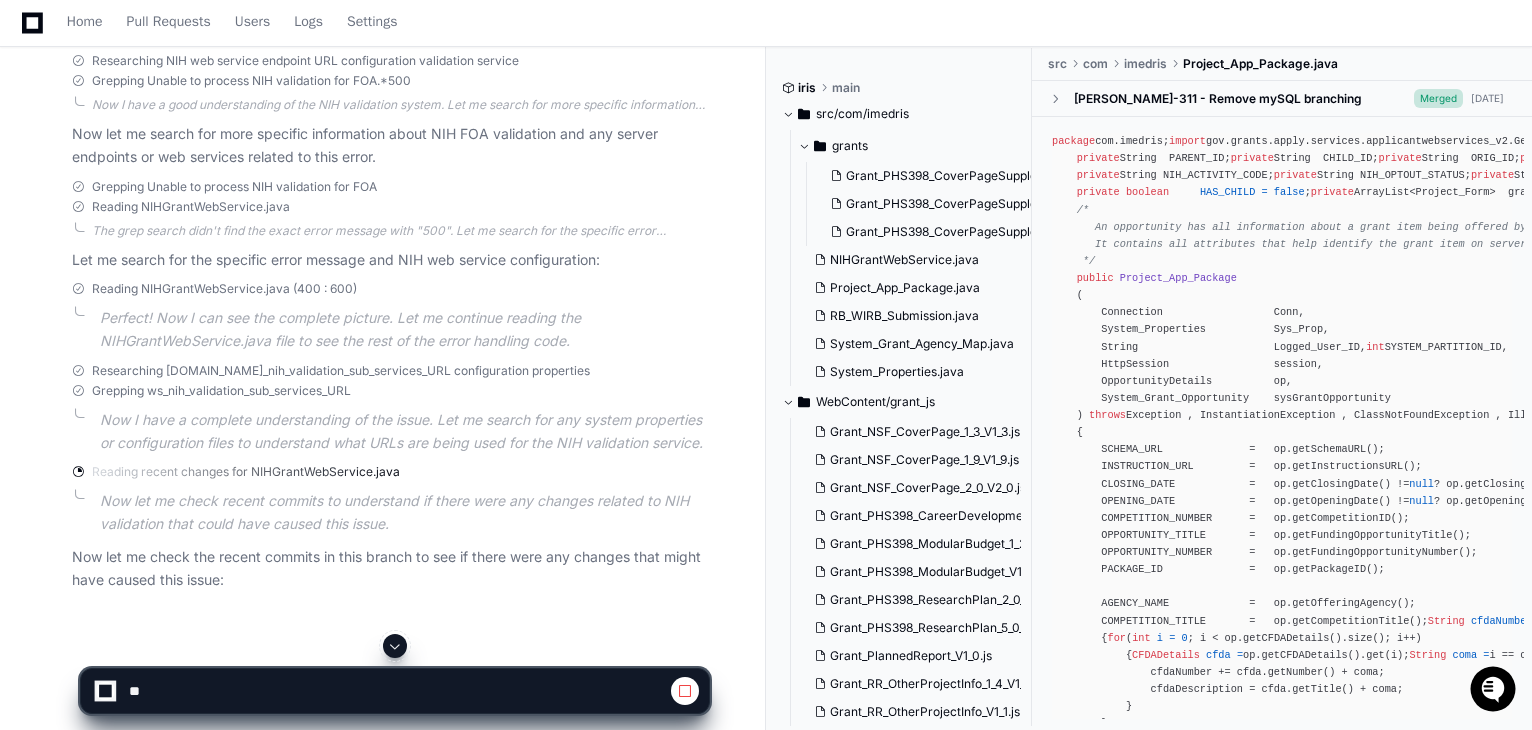 scroll, scrollTop: 685, scrollLeft: 0, axis: vertical 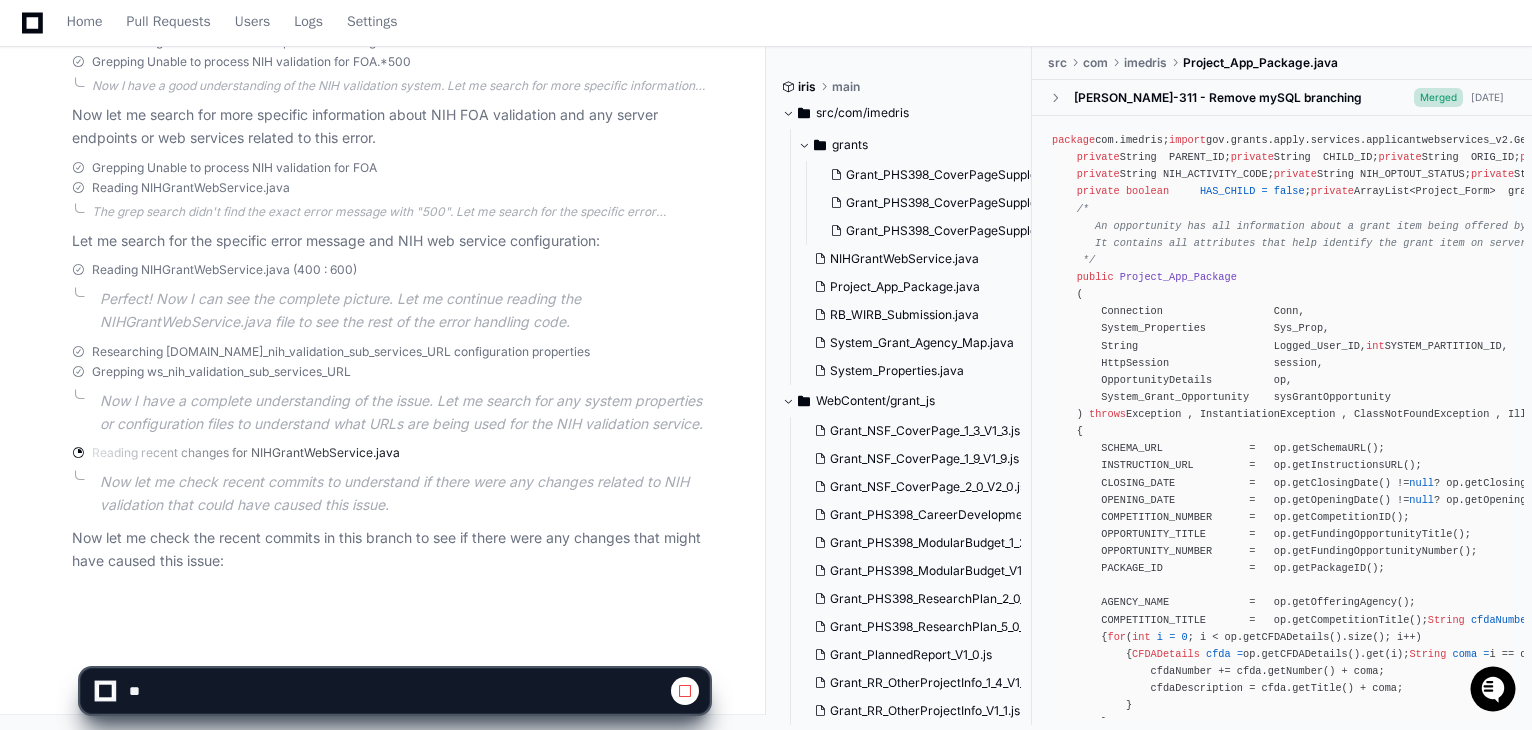 click on "Now let me check recent commits to understand if there were any changes related to NIH validation that could have caused this issue." 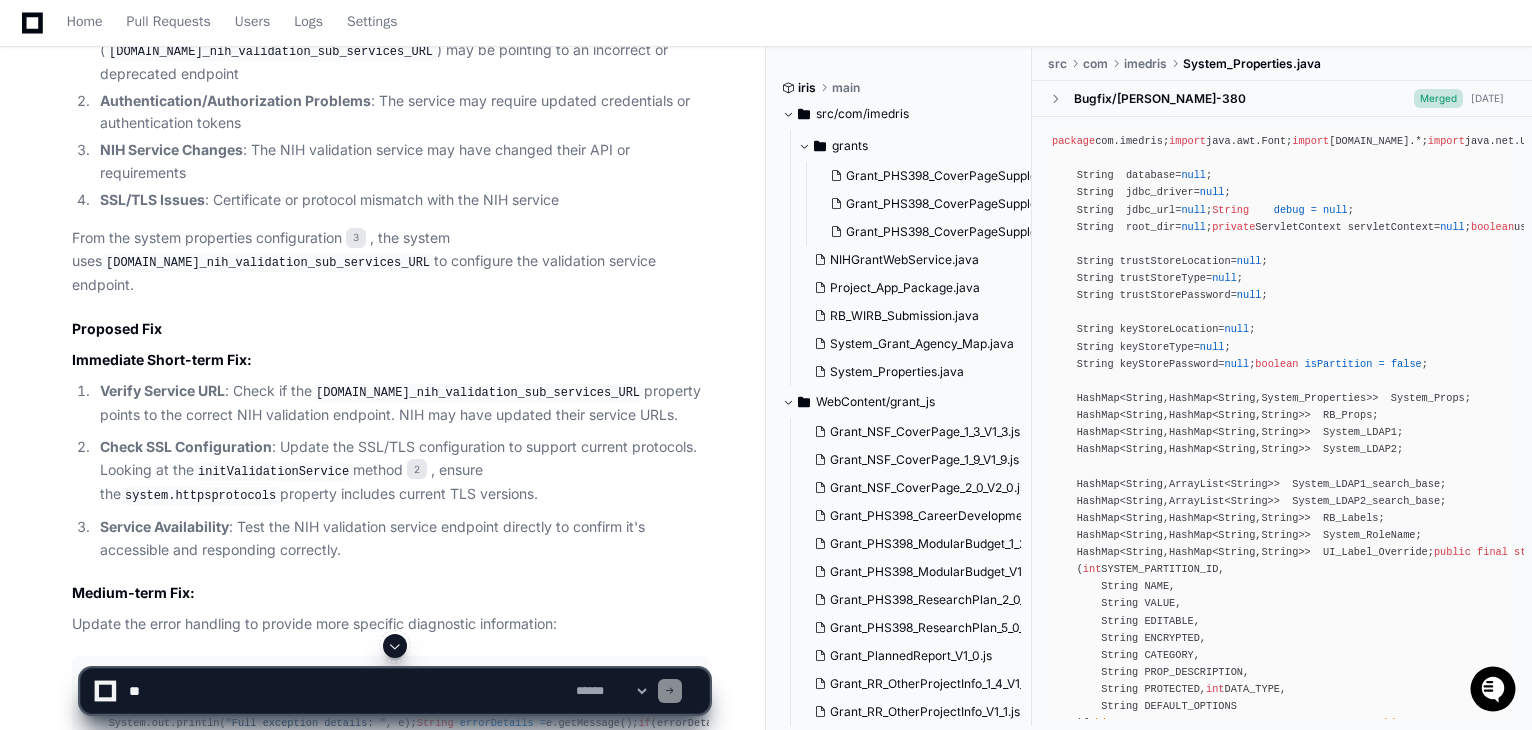 scroll, scrollTop: 1908, scrollLeft: 0, axis: vertical 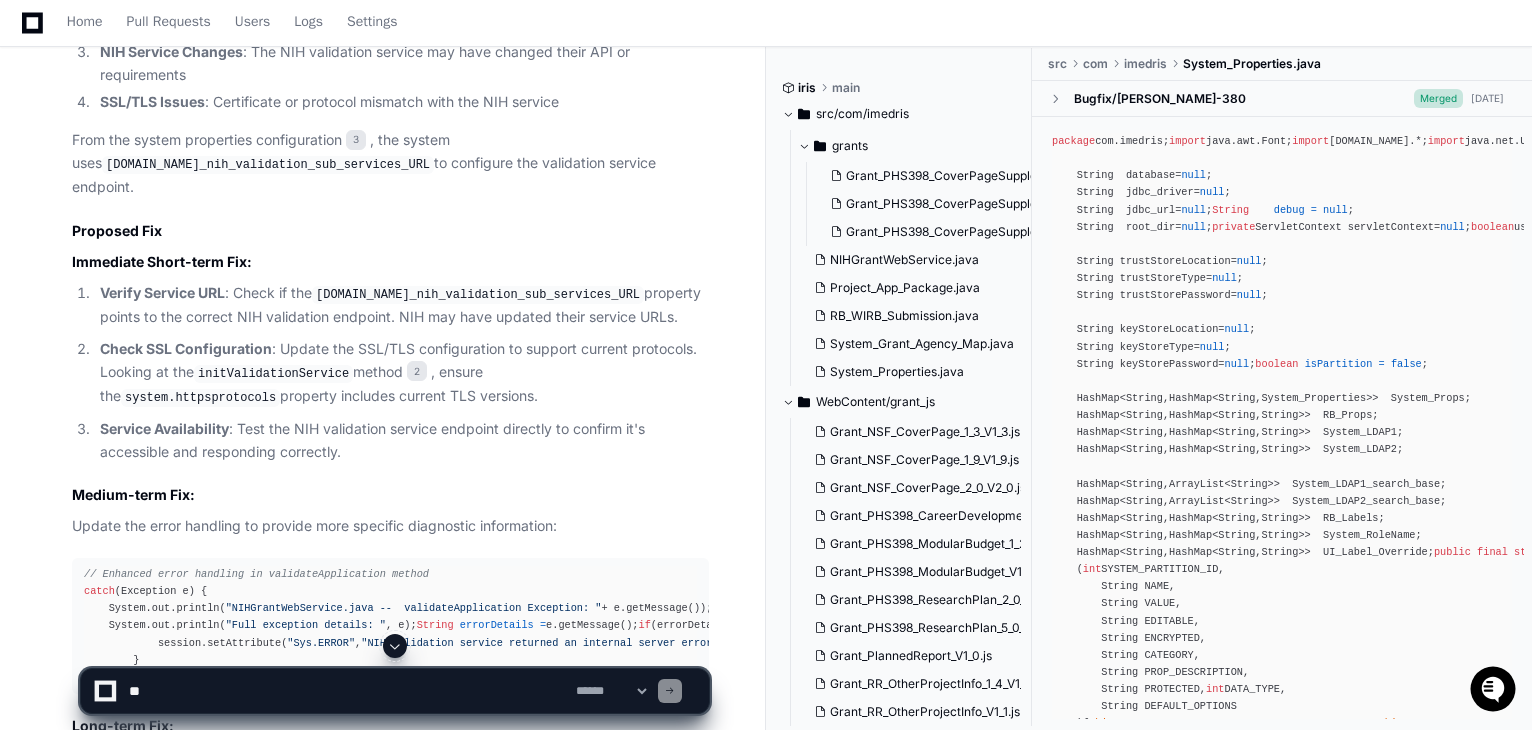 click on "package  com.imedris;
import  java.awt.Font;
import  [DOMAIN_NAME].*;
import  java.net.URL;
import  java.sql.*;
import  java.util.*;
import  javax.servlet.ServletContext;
import  javax.servlet.http.HttpSession;
import  com.aspose.words.*;
import  com.imedris.logger.System_Logger;
public   class   System_Properties   extends   Thread
{
public   static   System_Properties   Sys_Prop   =   null  ;
boolean   isLoaded   =   false ;
boolean   isOracle   =   false ;
boolean   isMSSQL   =   false ;
boolean   ismySQL   =   false ;
private   Boolean   USE_PARALLEL_SESSIONS   =   null ;
String  database= null ;
String  jdbc_driver= null ;
String  jdbc_url= null ;
String 	 debug   =   null ;
String  root_dir= null ;
private  ServletContext servletContext= null ;
boolean  useSSL= false ;
String trustStoreLocation= null ;
String trustStoreType= null ;
String trustStorePassword= null ;
String keyStoreLocation= null null null" 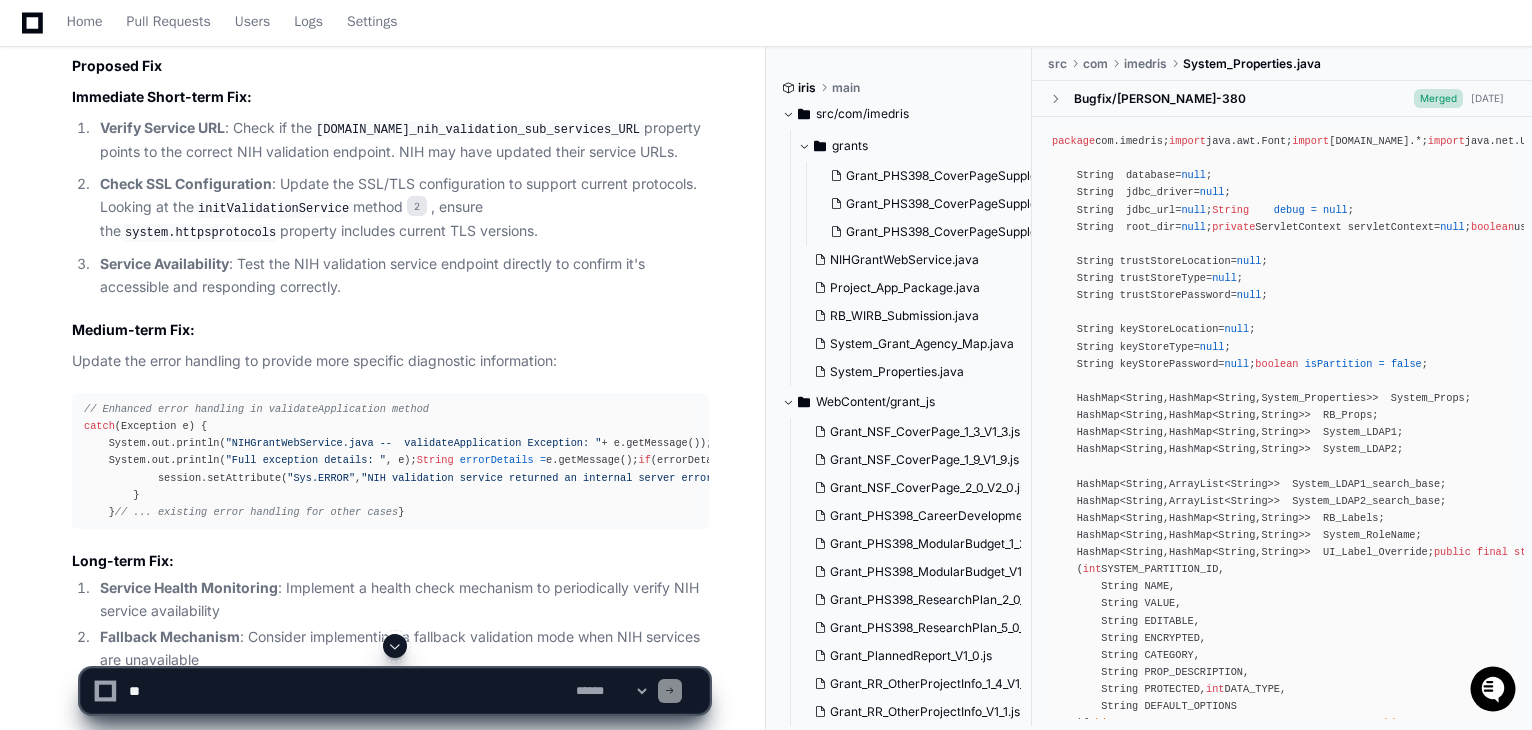 scroll, scrollTop: 1957, scrollLeft: 0, axis: vertical 